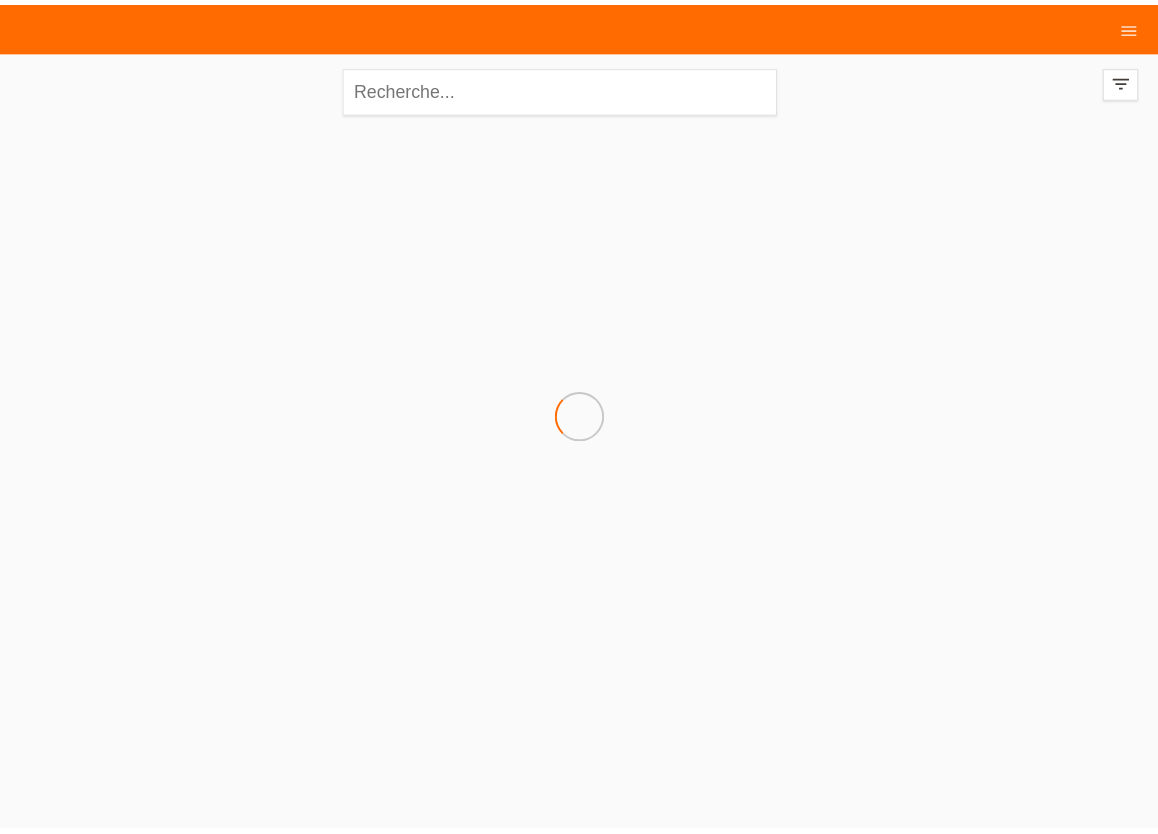 scroll, scrollTop: 0, scrollLeft: 0, axis: both 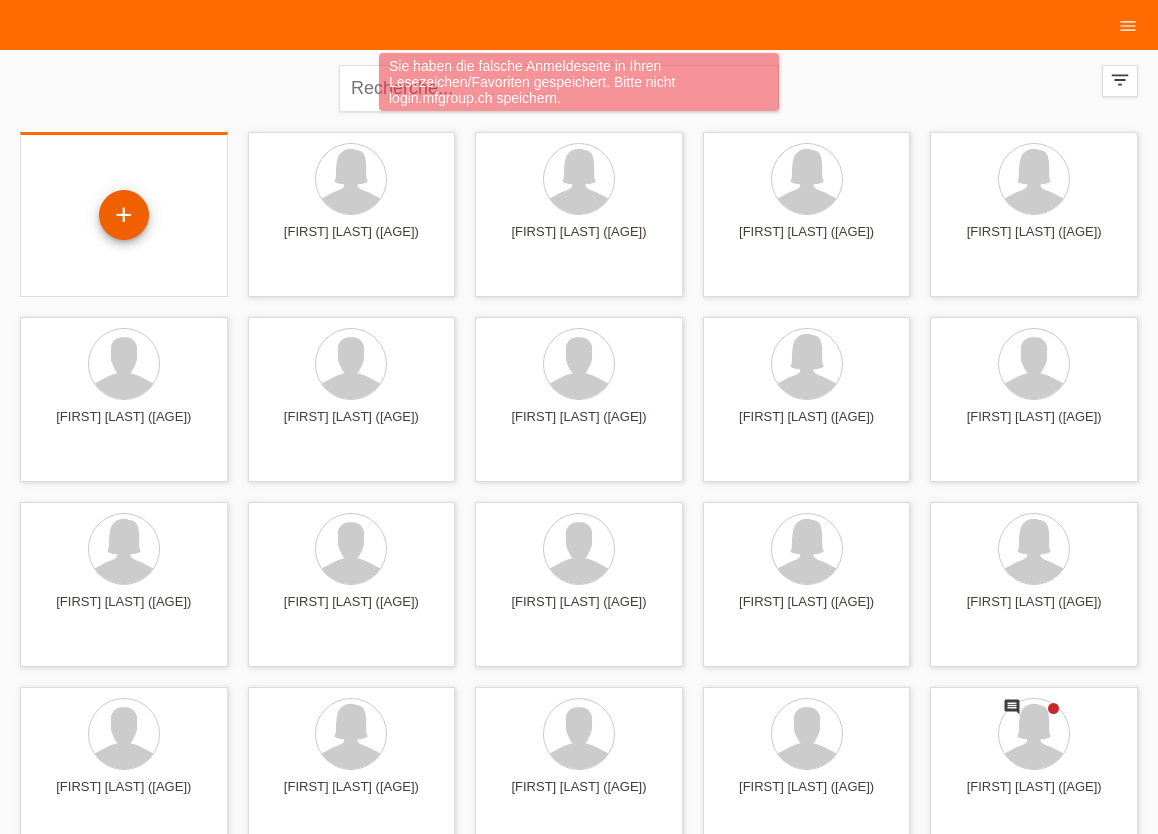 click on "+" at bounding box center (124, 215) 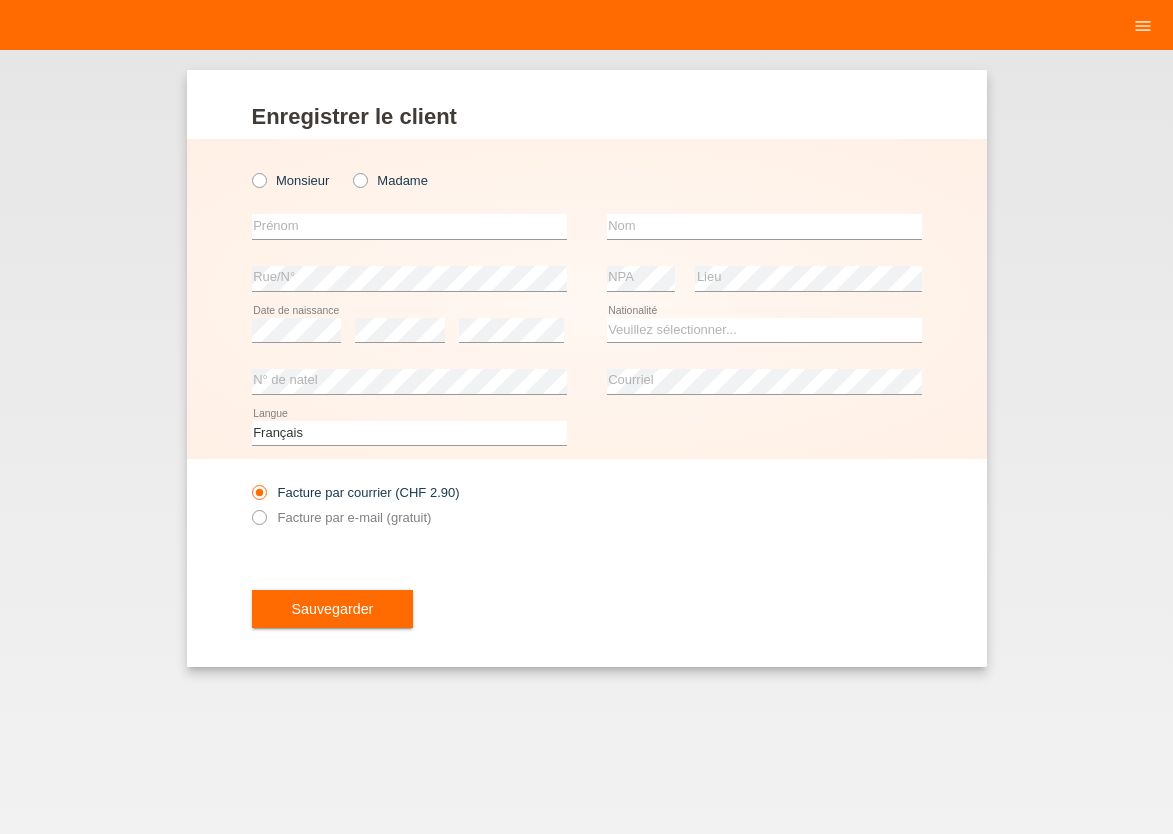 scroll, scrollTop: 0, scrollLeft: 0, axis: both 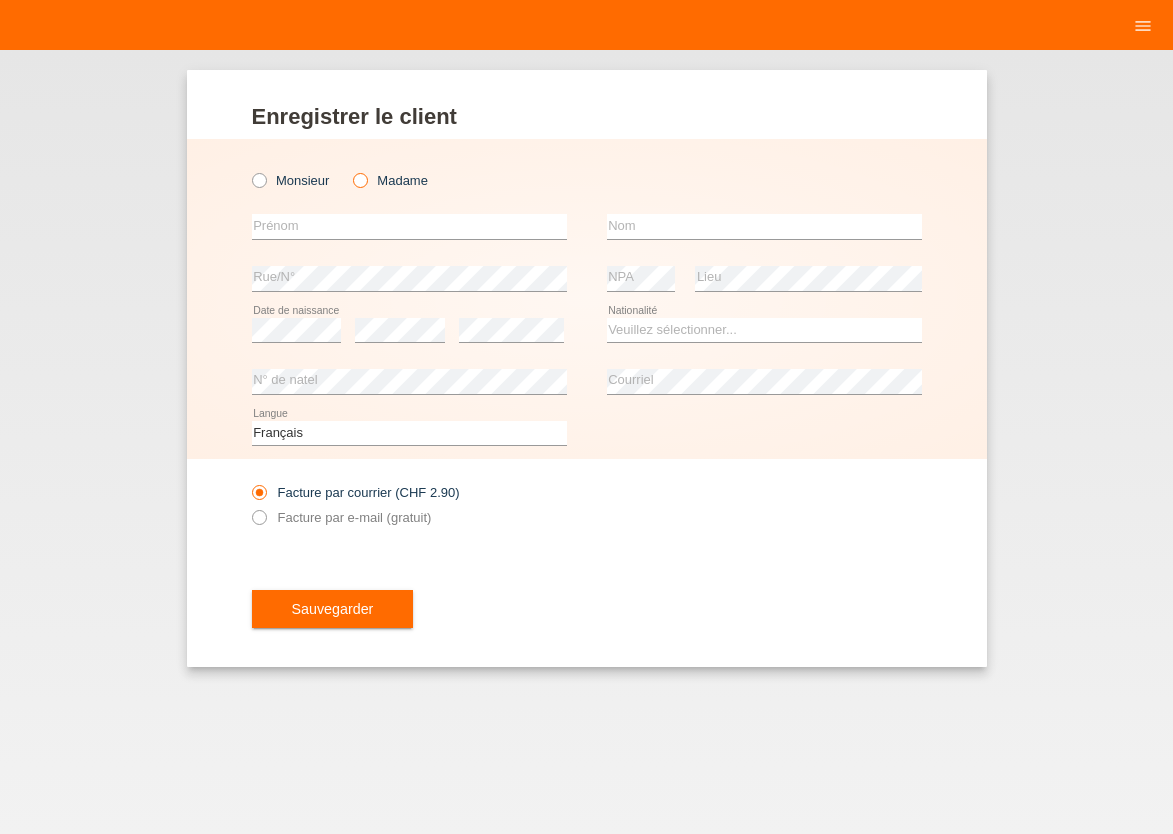 click at bounding box center [350, 170] 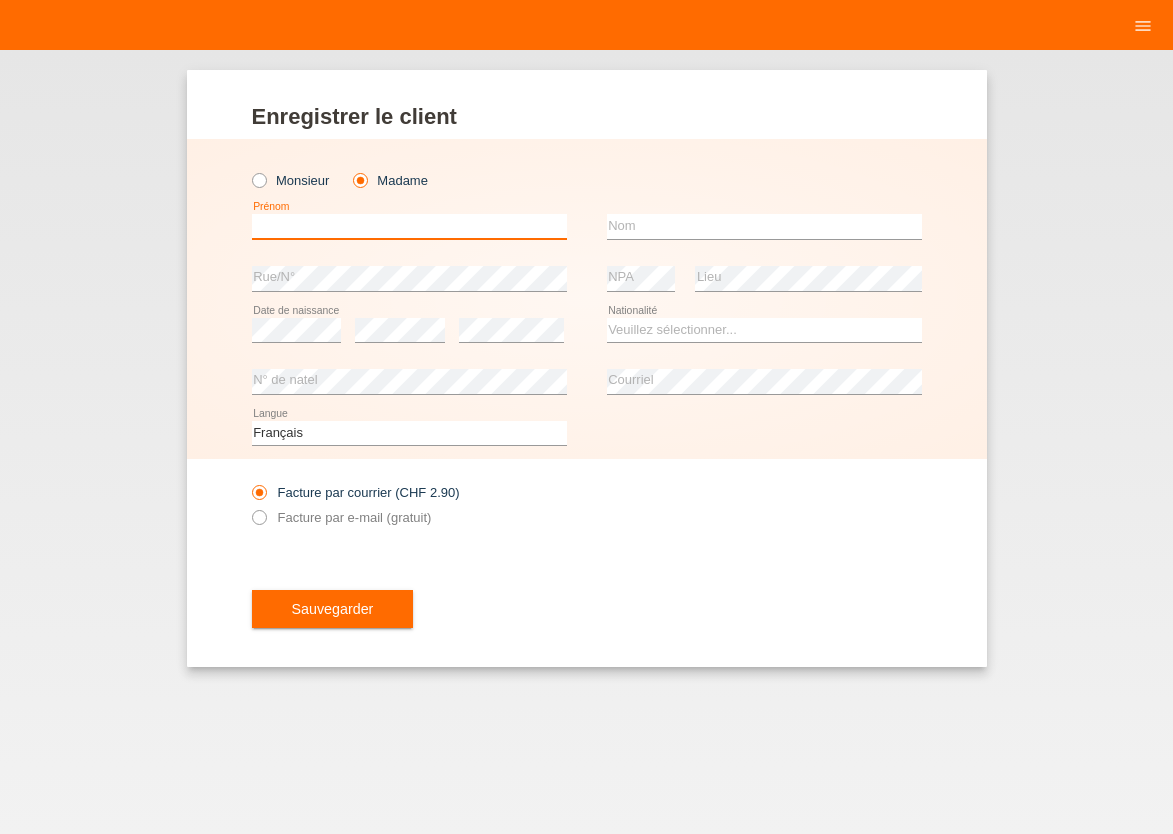 click at bounding box center (409, 226) 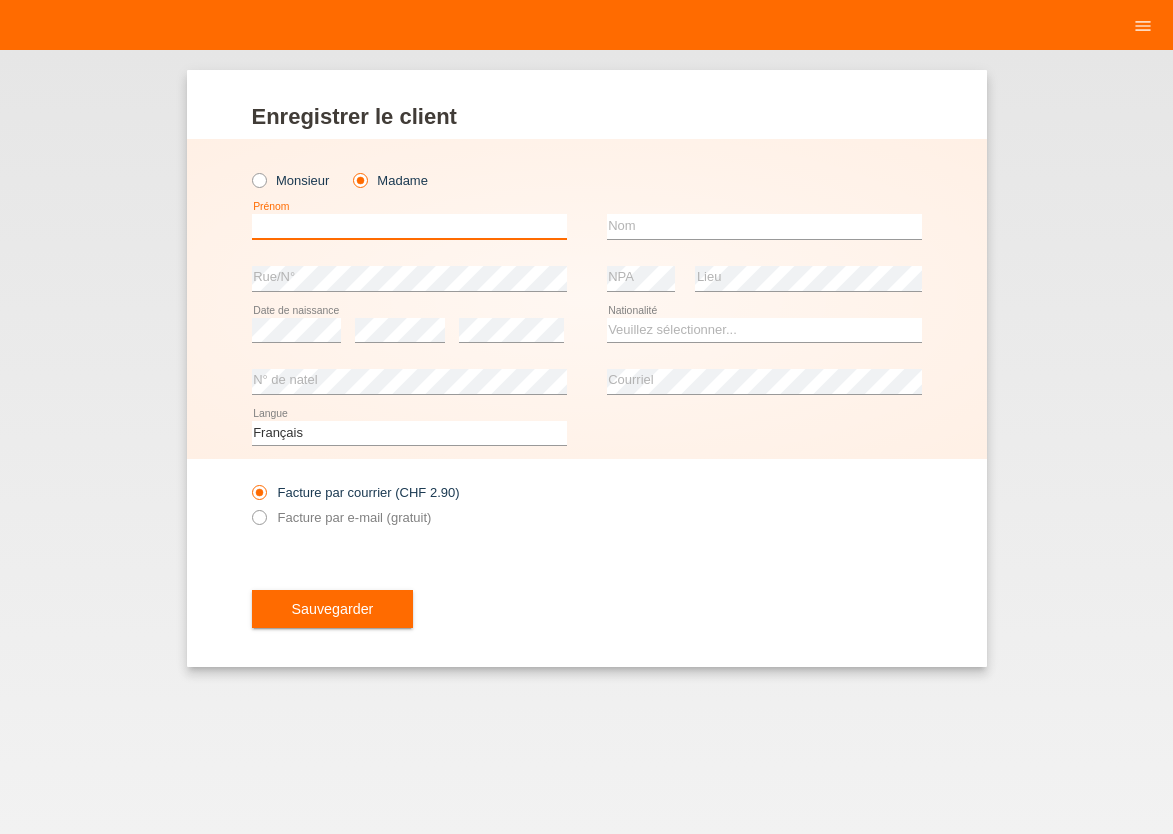 type on "N" 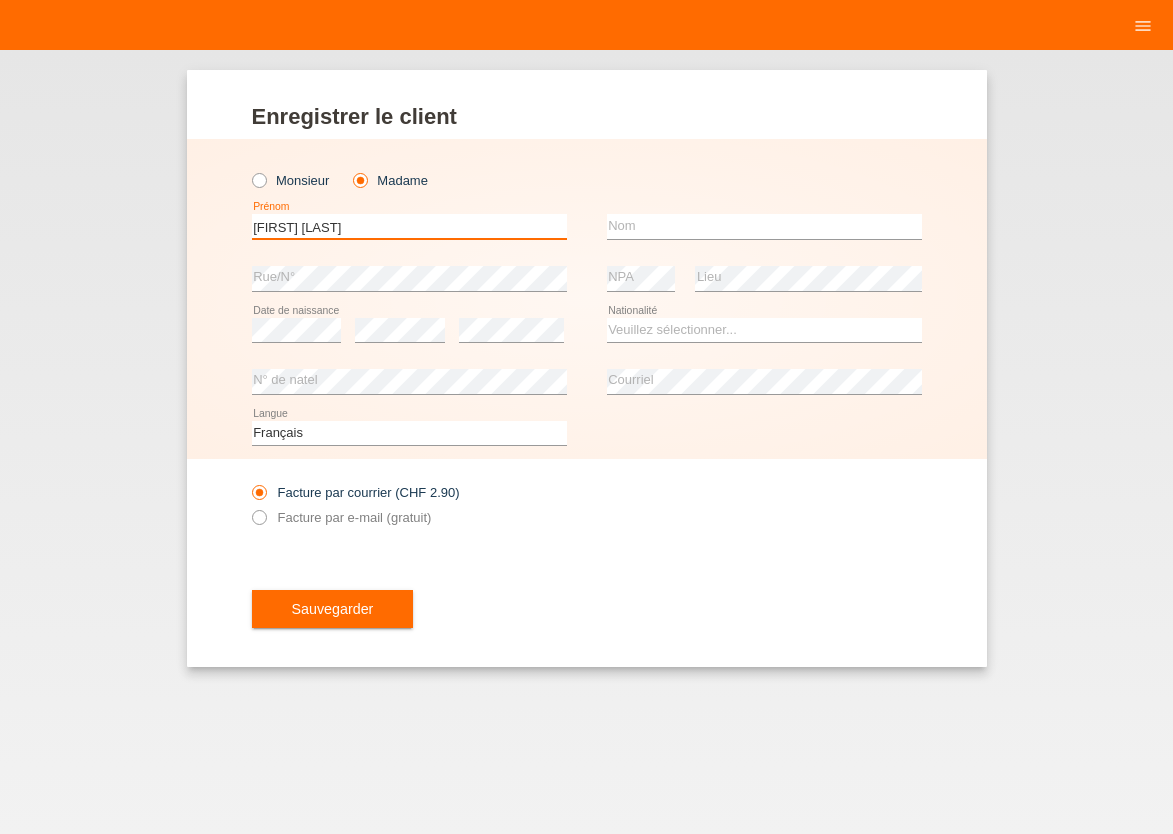 type on "[NAME] [NAME] [NAME]" 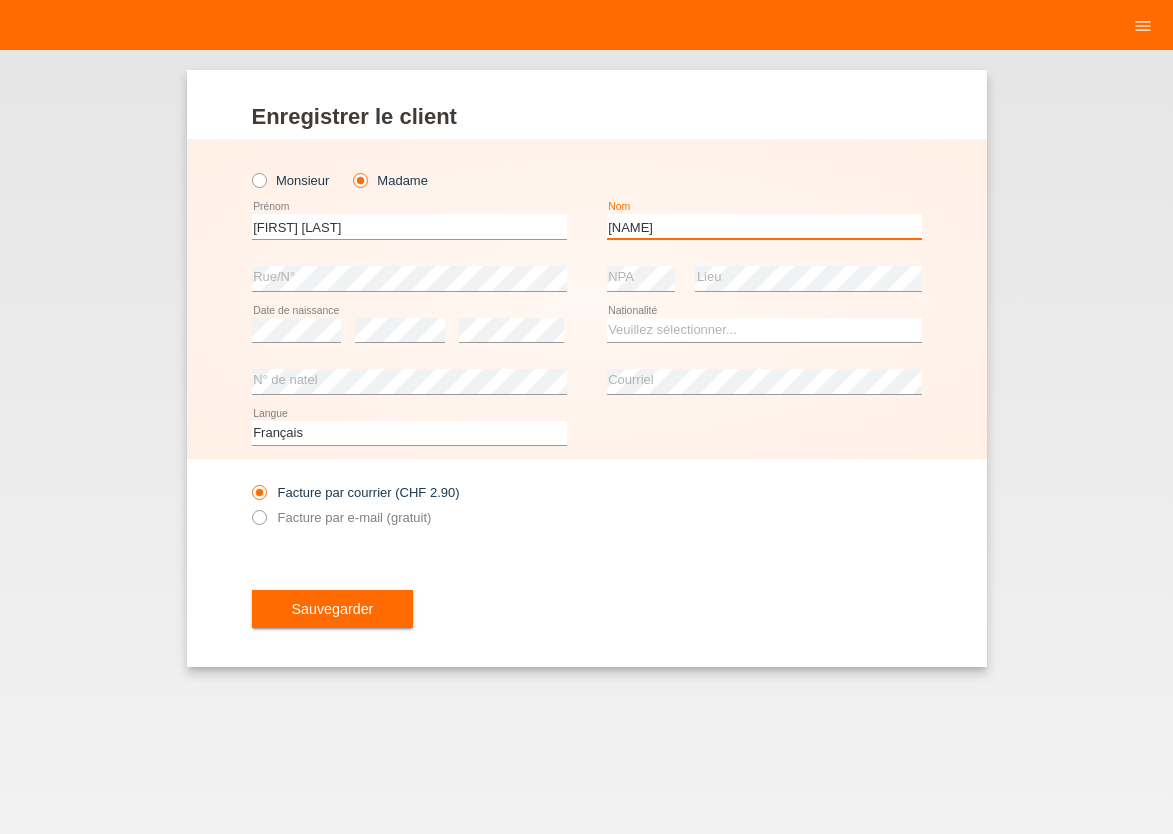 type on "NATALE" 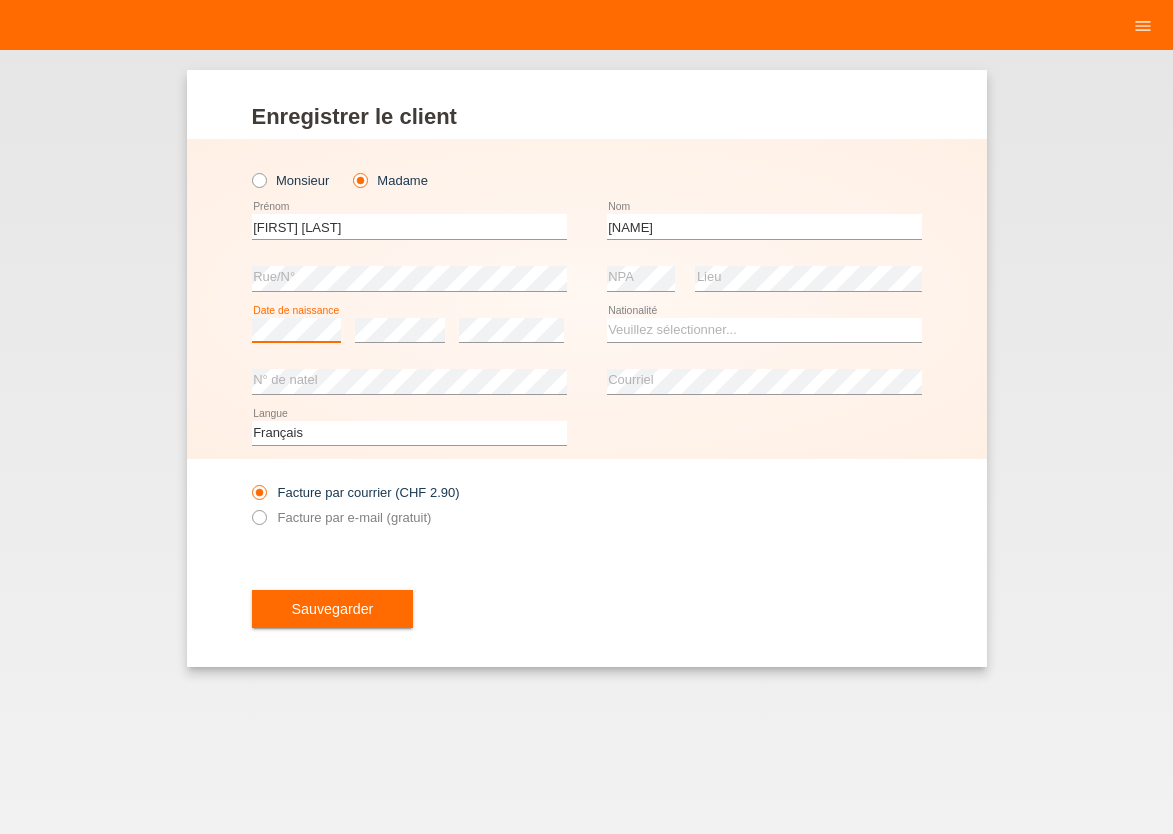 scroll, scrollTop: 0, scrollLeft: 0, axis: both 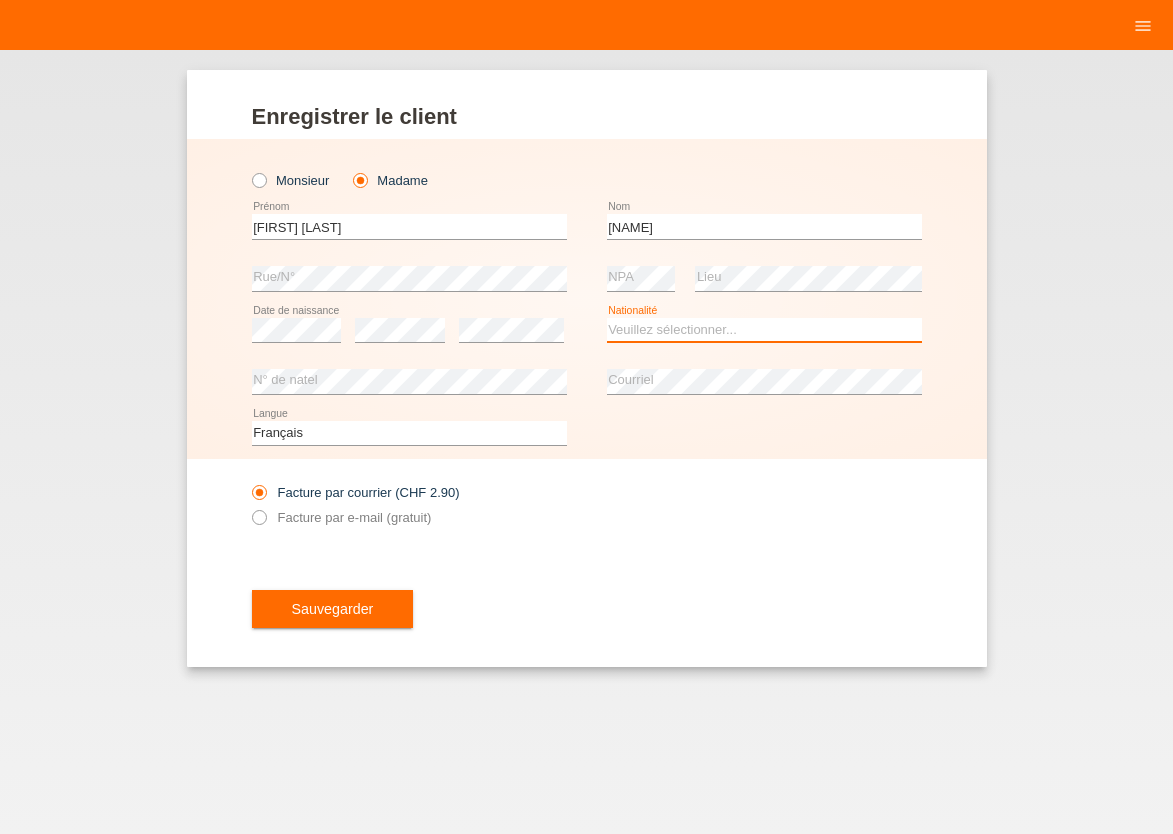 click on "Veuillez sélectionner...
Suisse
Allemagne
Autriche
Liechtenstein
------------
Afghanistan
Afrique du Sud
Åland
Albanie
Algérie Allemagne Andorre Angola Anguilla Antarctique Antigua-et-Barbuda Argentine" at bounding box center (764, 330) 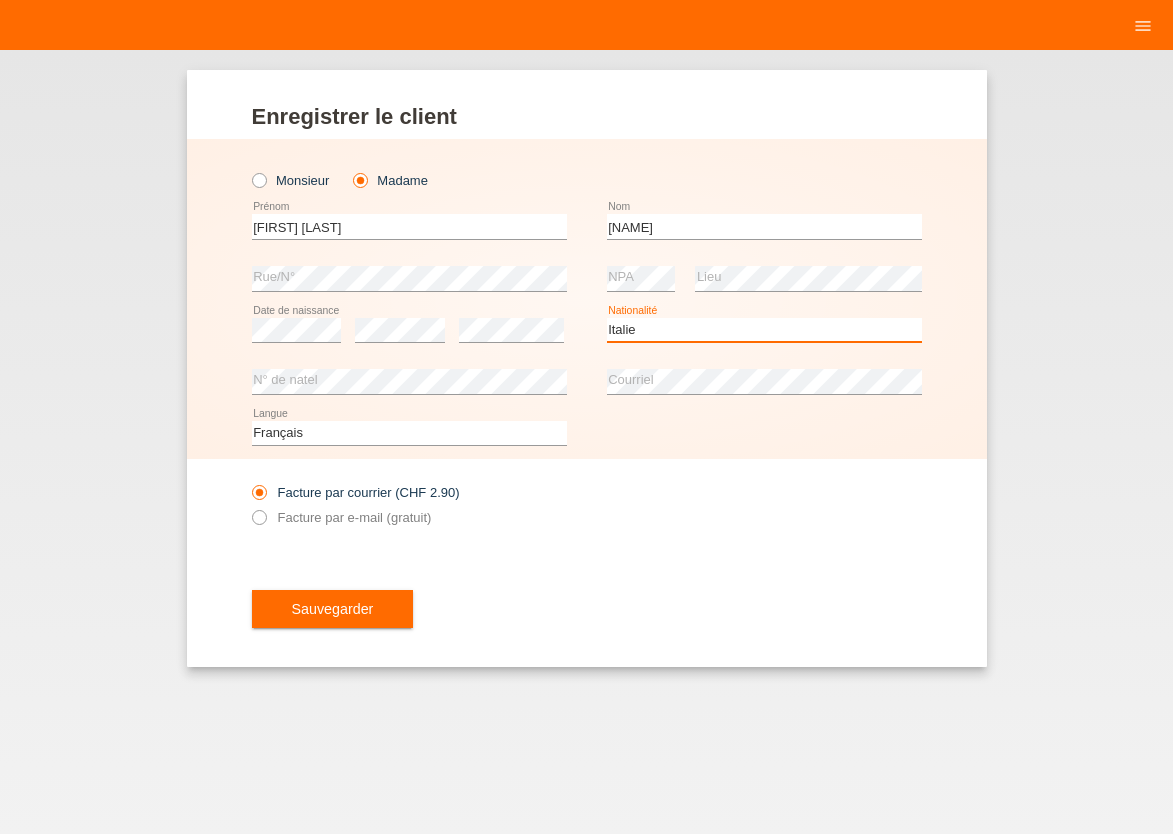 click on "Italie" at bounding box center (0, 0) 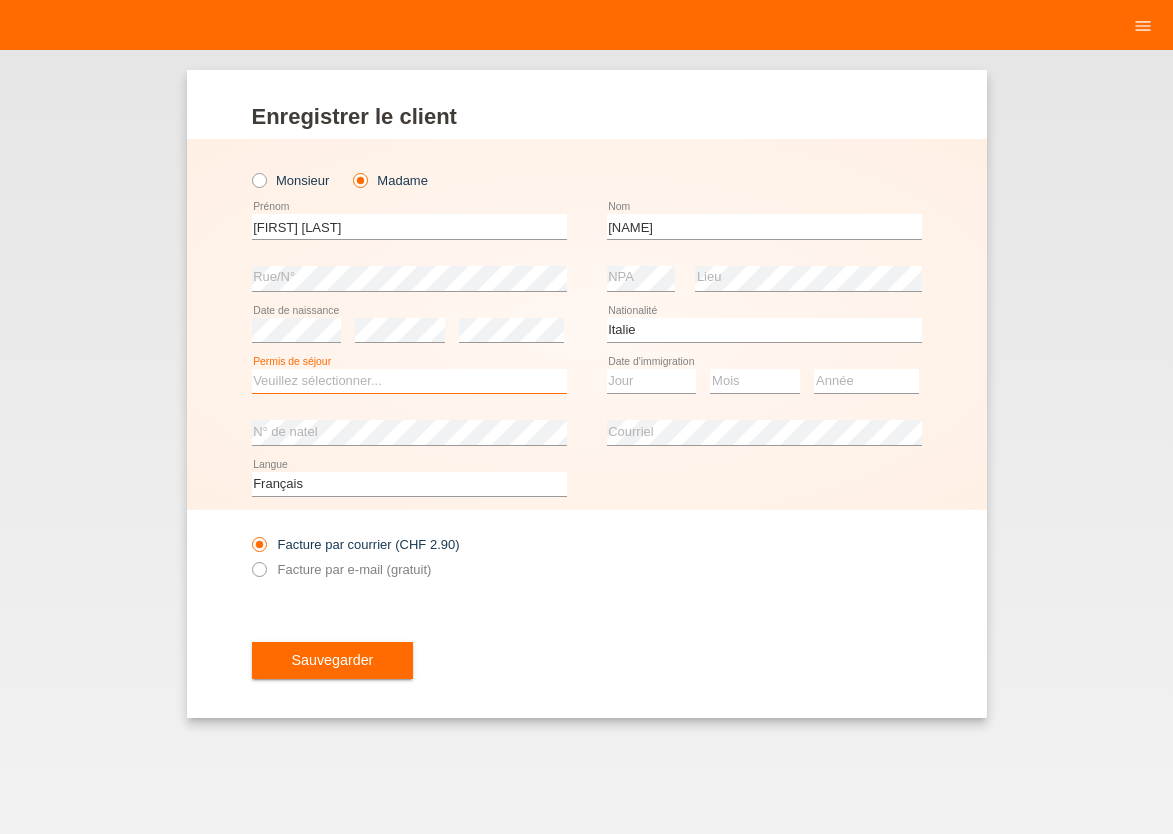click on "Veuillez sélectionner...
C
B
B - Statut de réfugié
Autre" at bounding box center (409, 381) 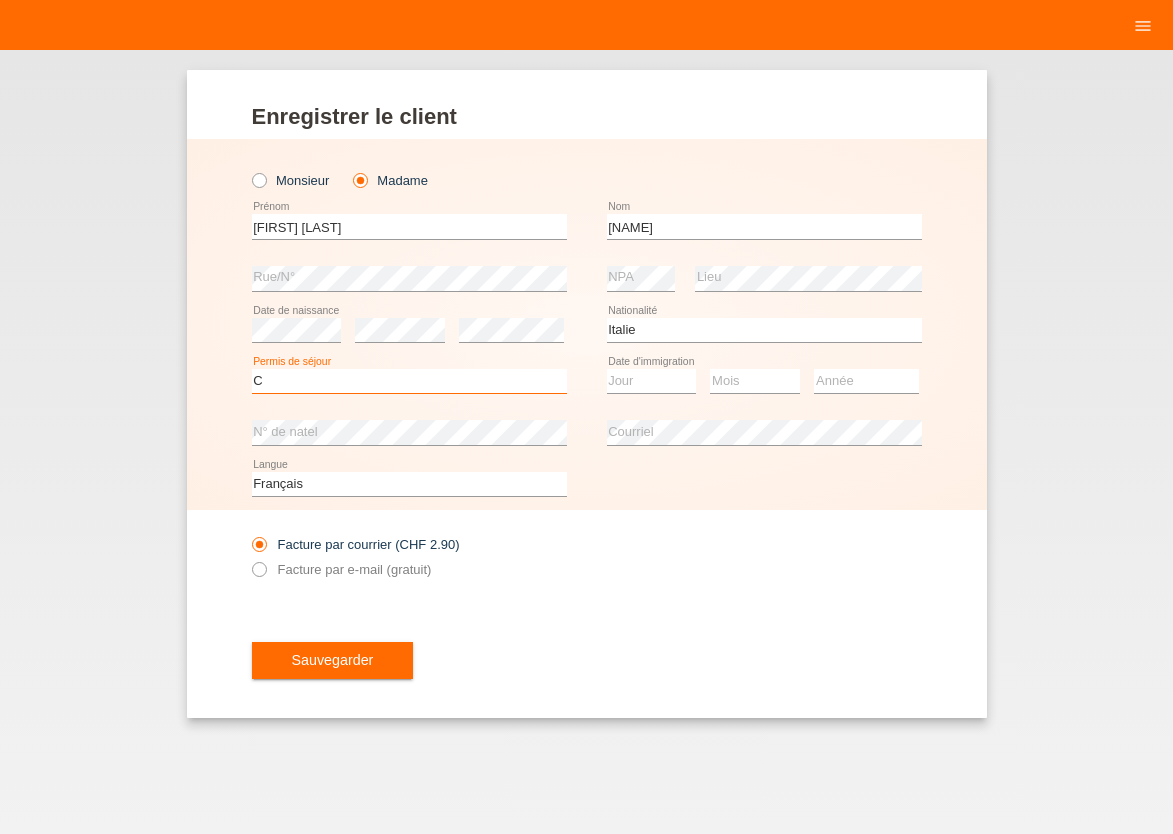 click on "C" at bounding box center [0, 0] 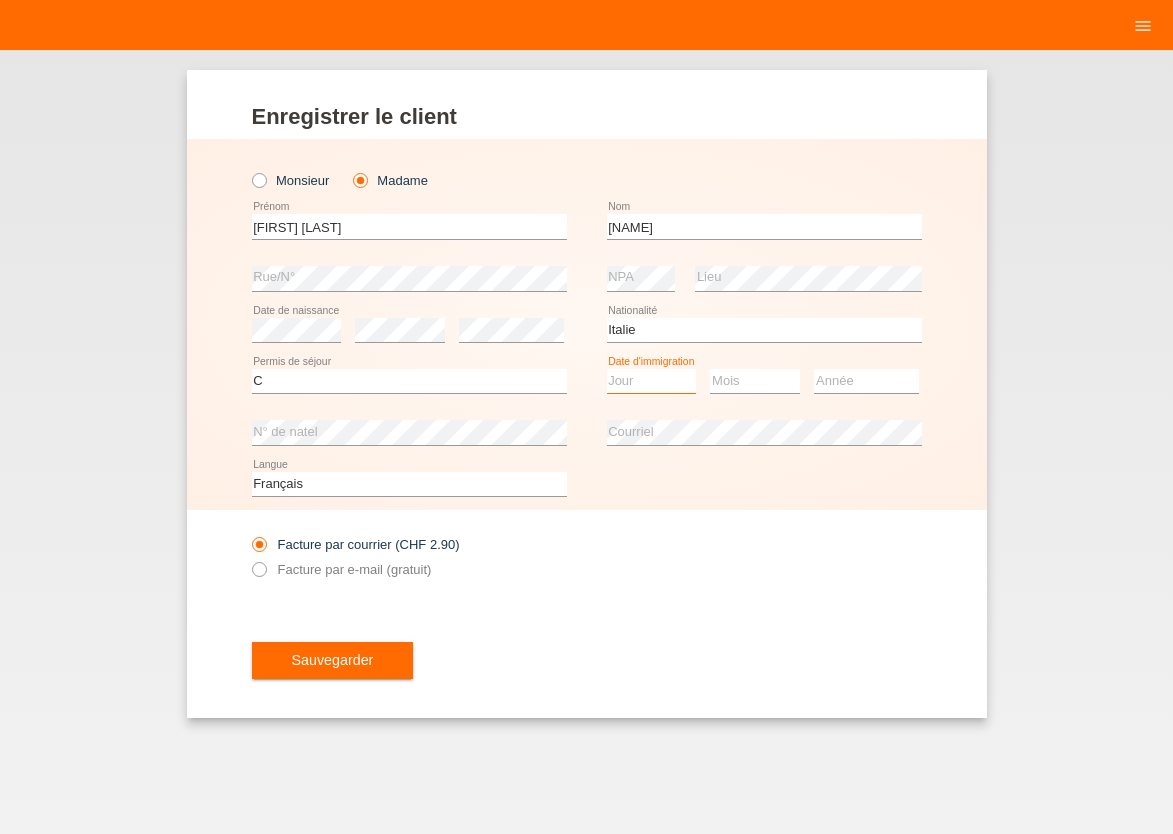 click on "Jour
01
02
03
04
05
06
07
08
09
10 11" at bounding box center (652, 381) 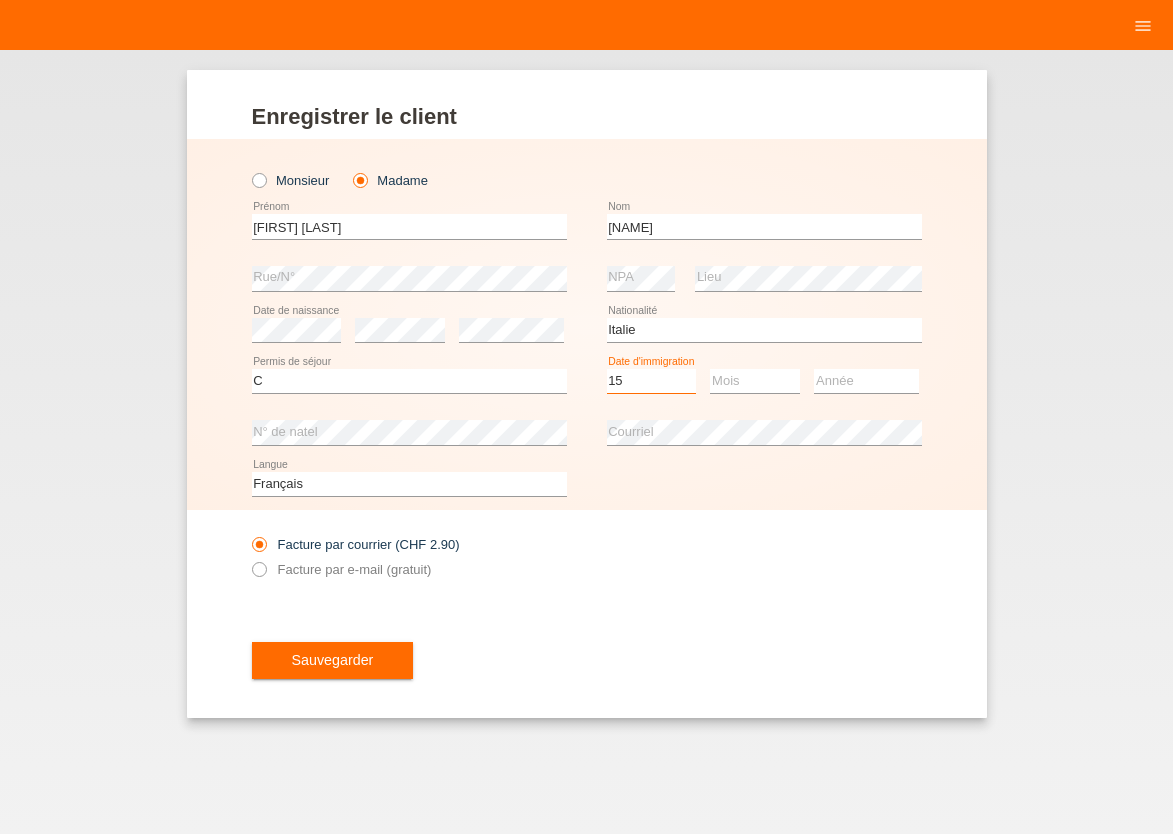 click on "15" at bounding box center (0, 0) 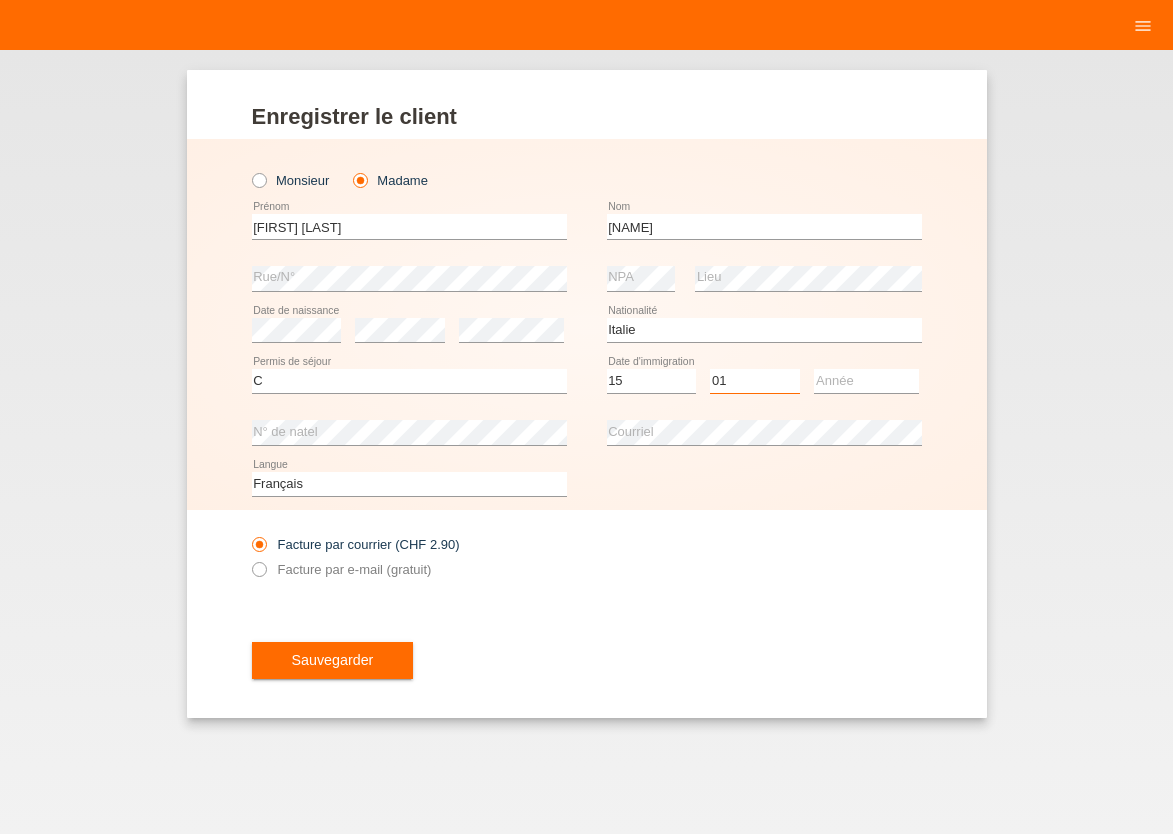 scroll, scrollTop: 0, scrollLeft: 0, axis: both 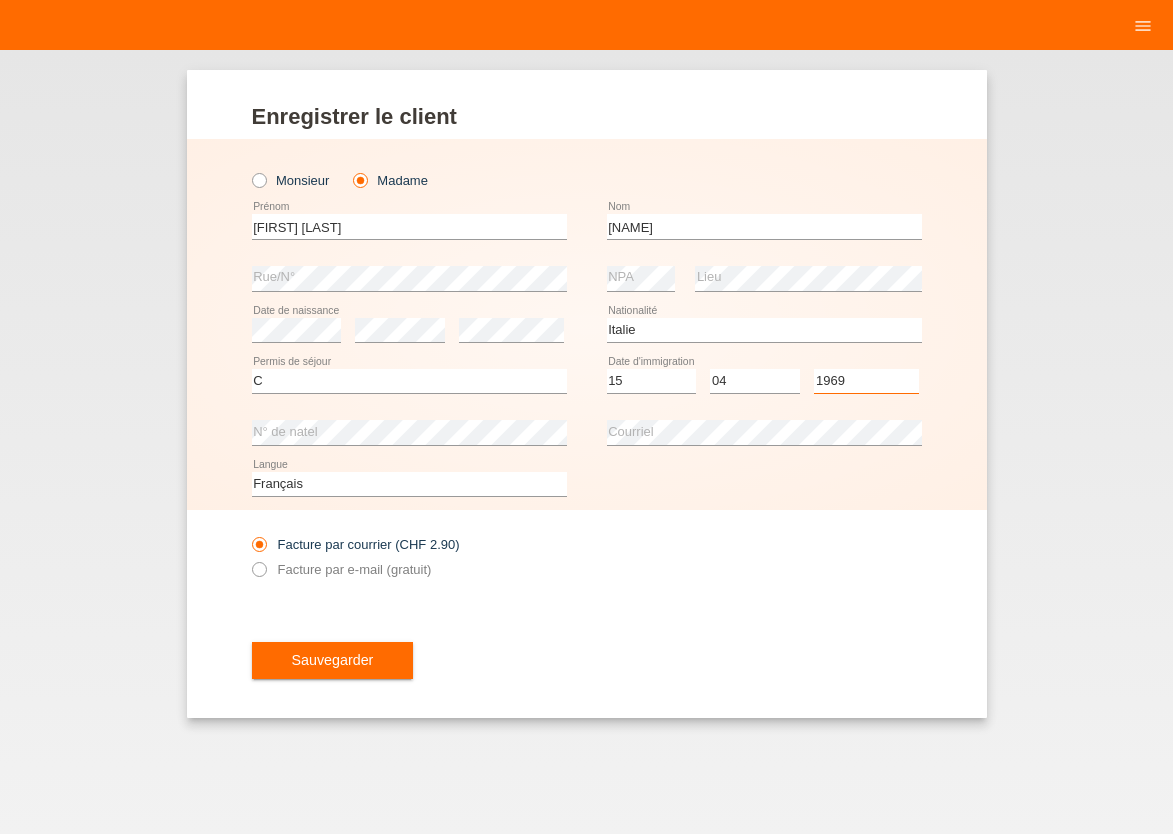 select on "1965" 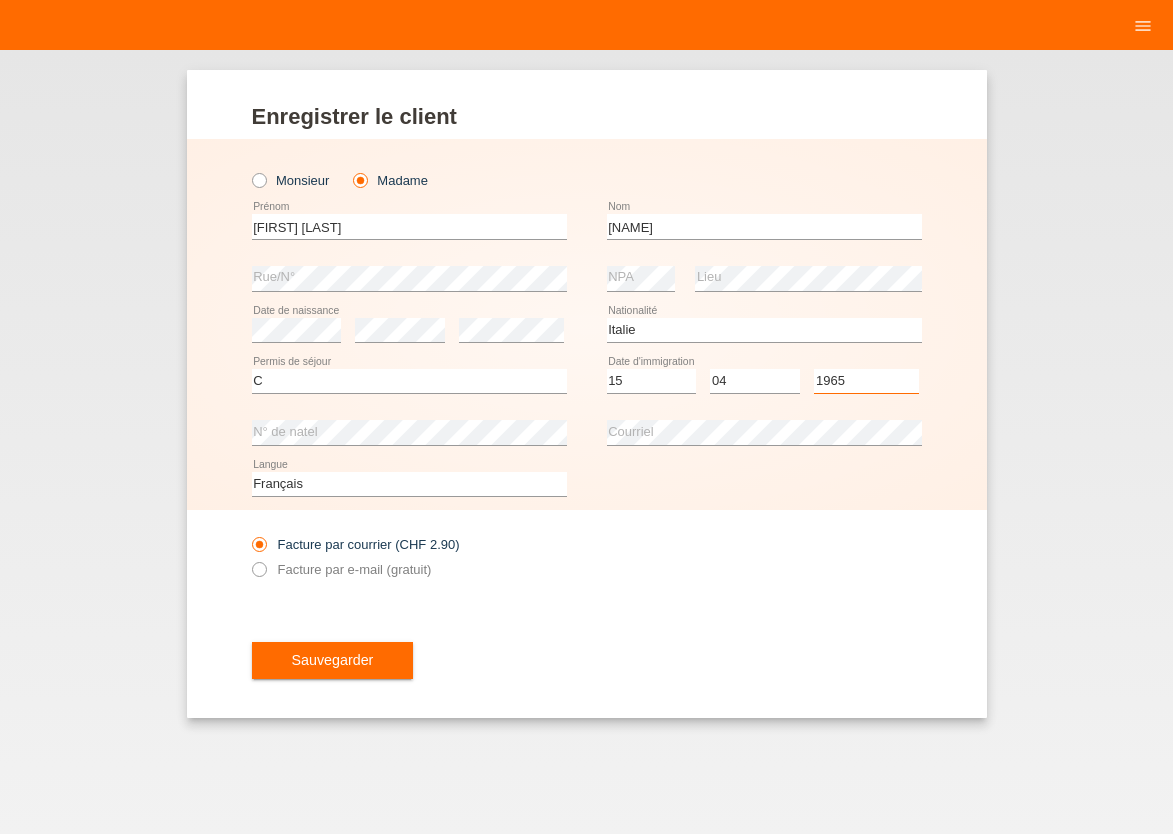 scroll, scrollTop: 0, scrollLeft: 0, axis: both 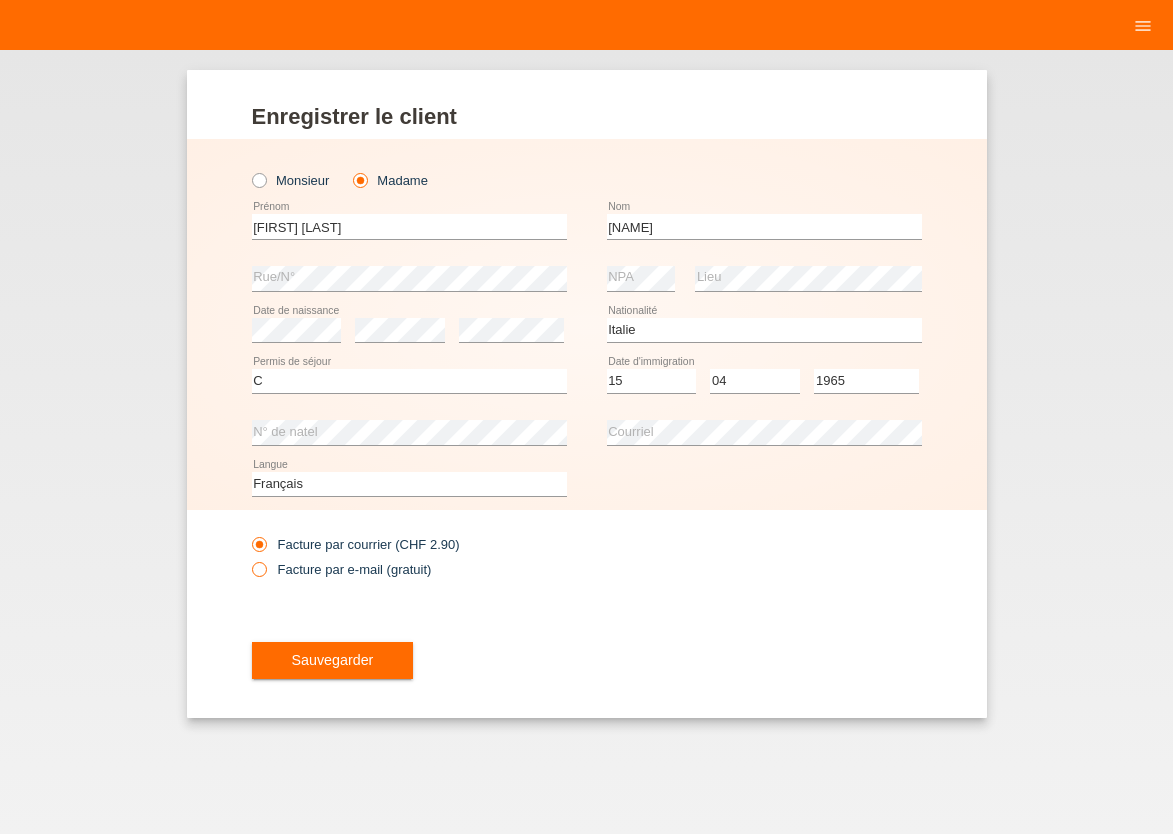 click at bounding box center [248, 558] 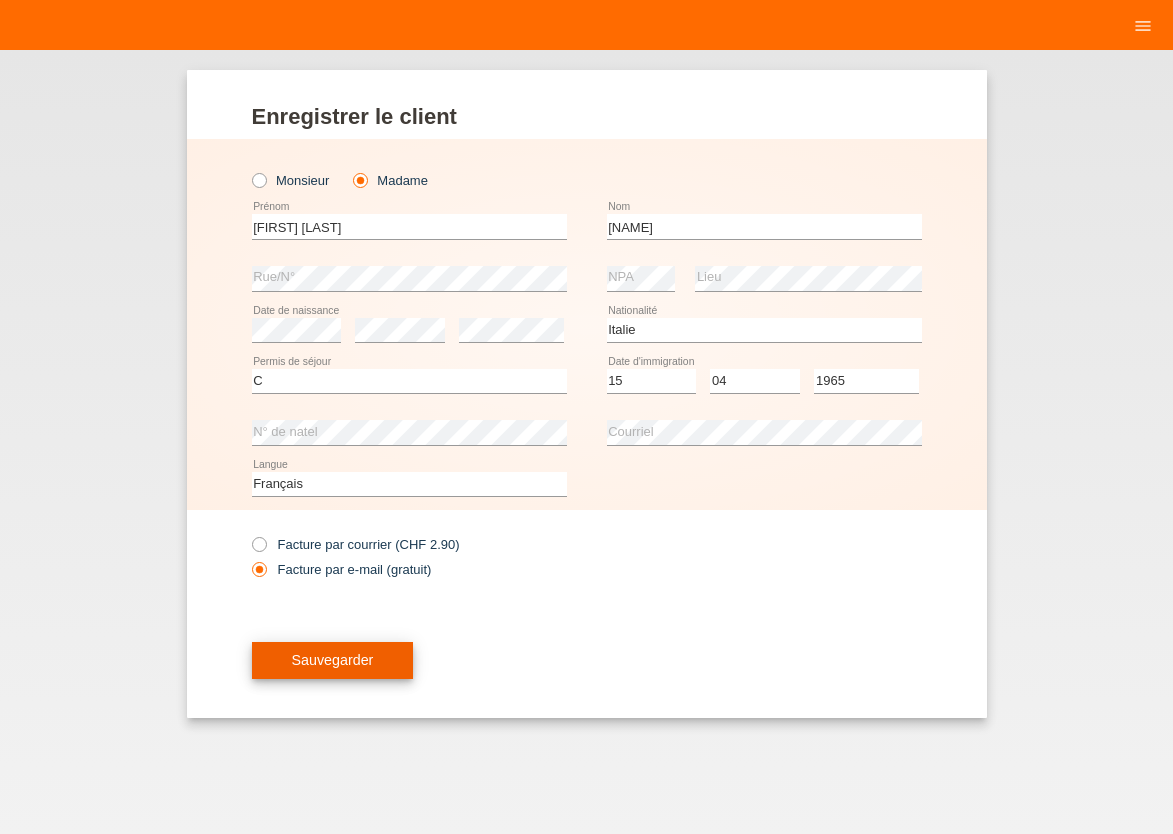 click on "Sauvegarder" at bounding box center [333, 660] 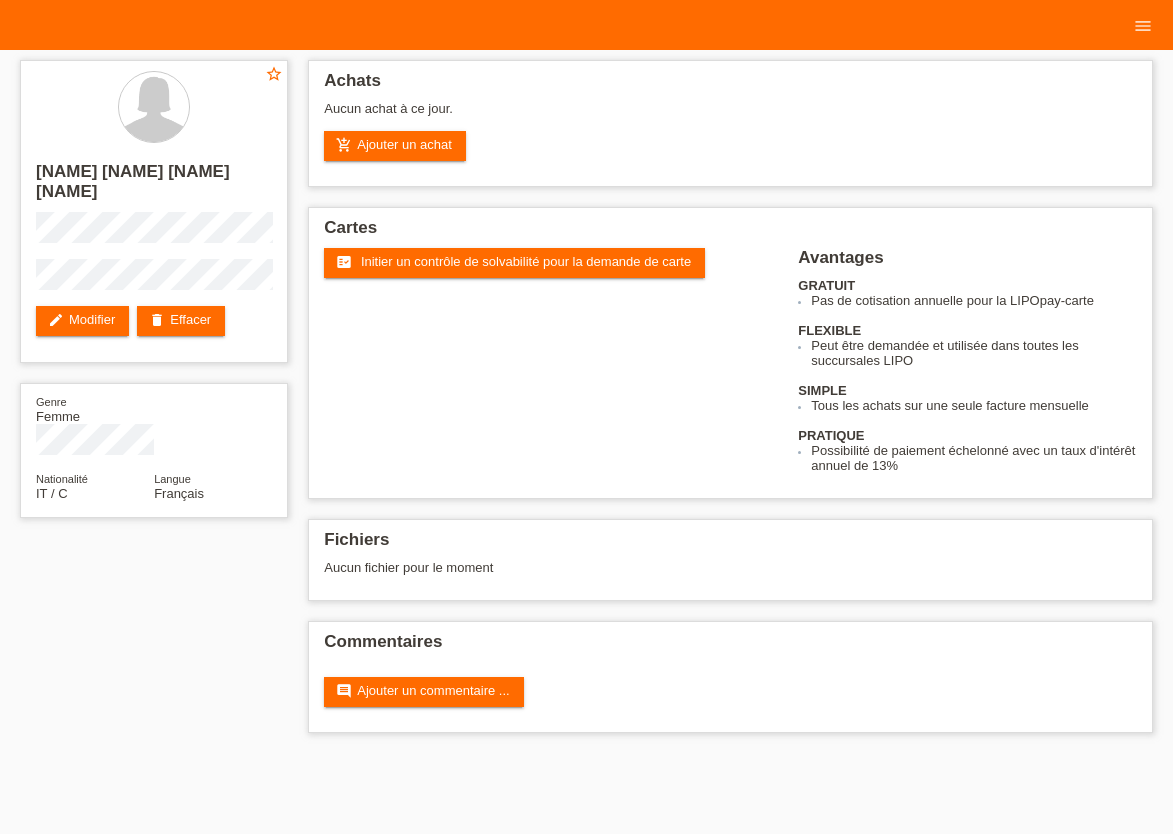 scroll, scrollTop: 0, scrollLeft: 0, axis: both 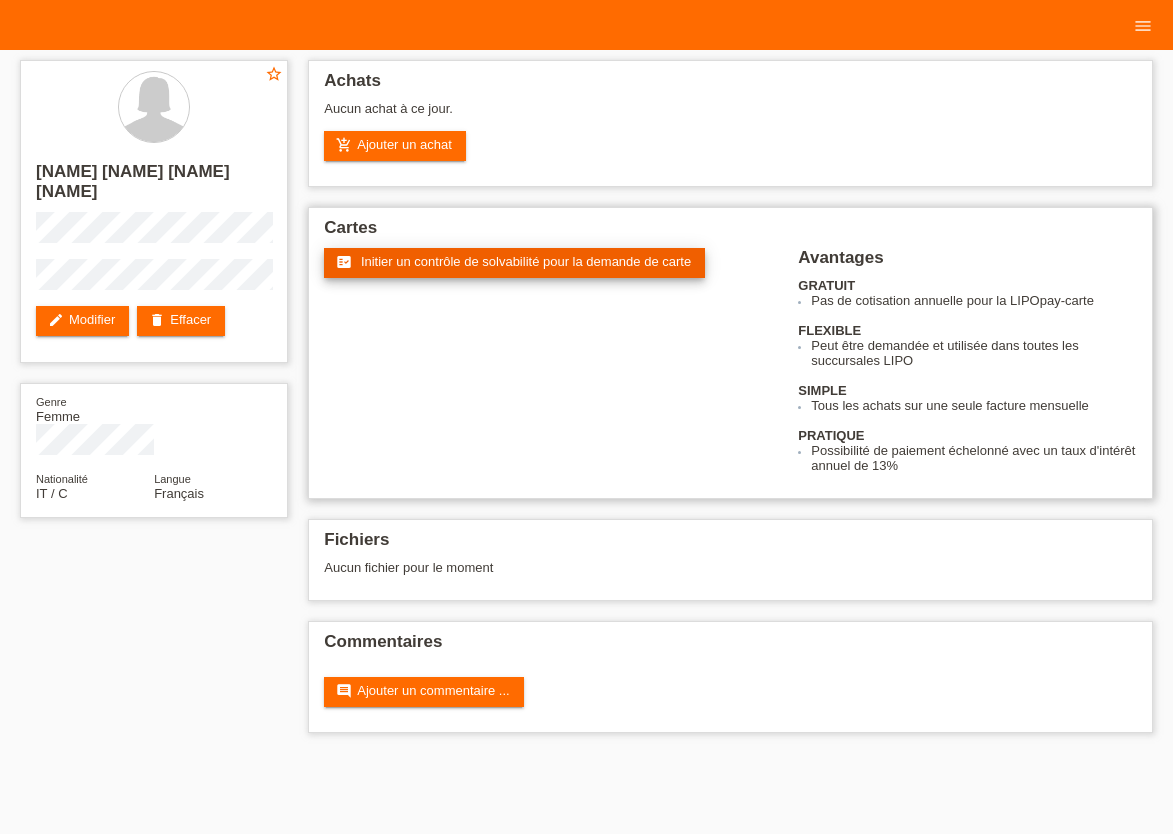 click on "Initier un contrôle de solvabilité pour la demande de carte" at bounding box center (526, 261) 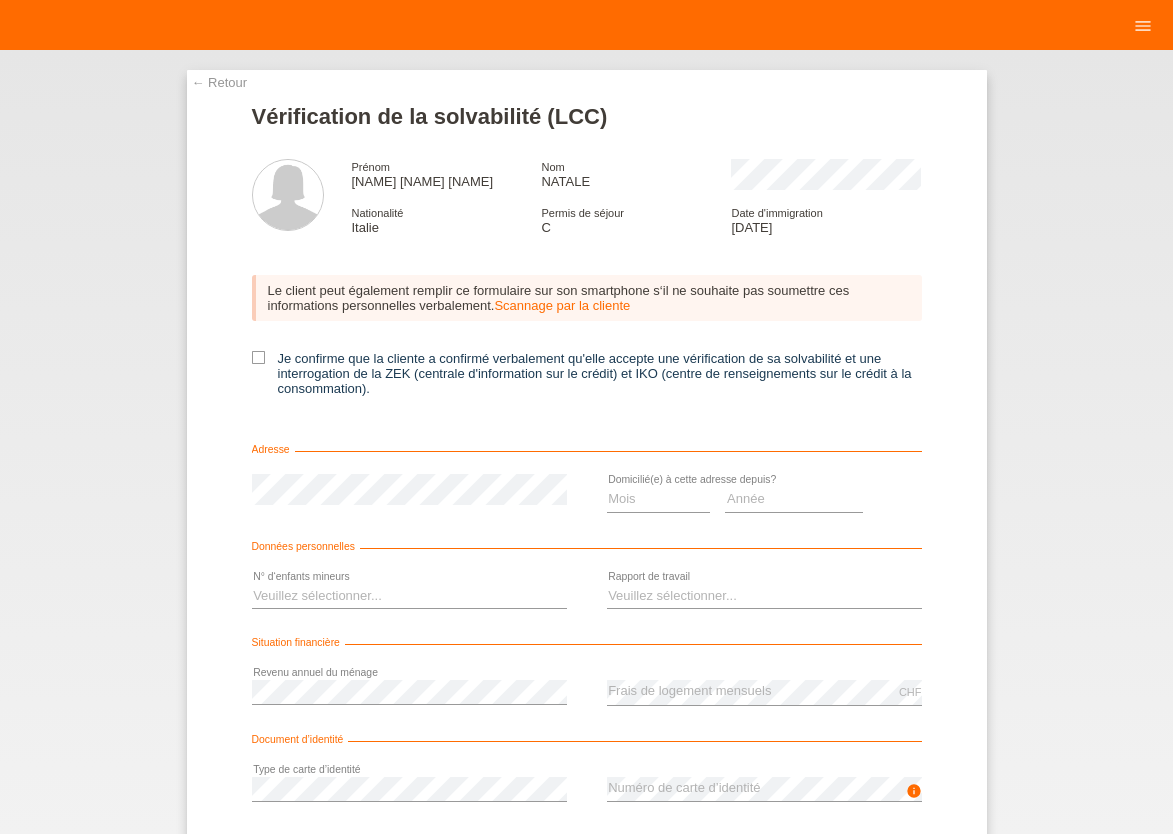 scroll, scrollTop: 0, scrollLeft: 0, axis: both 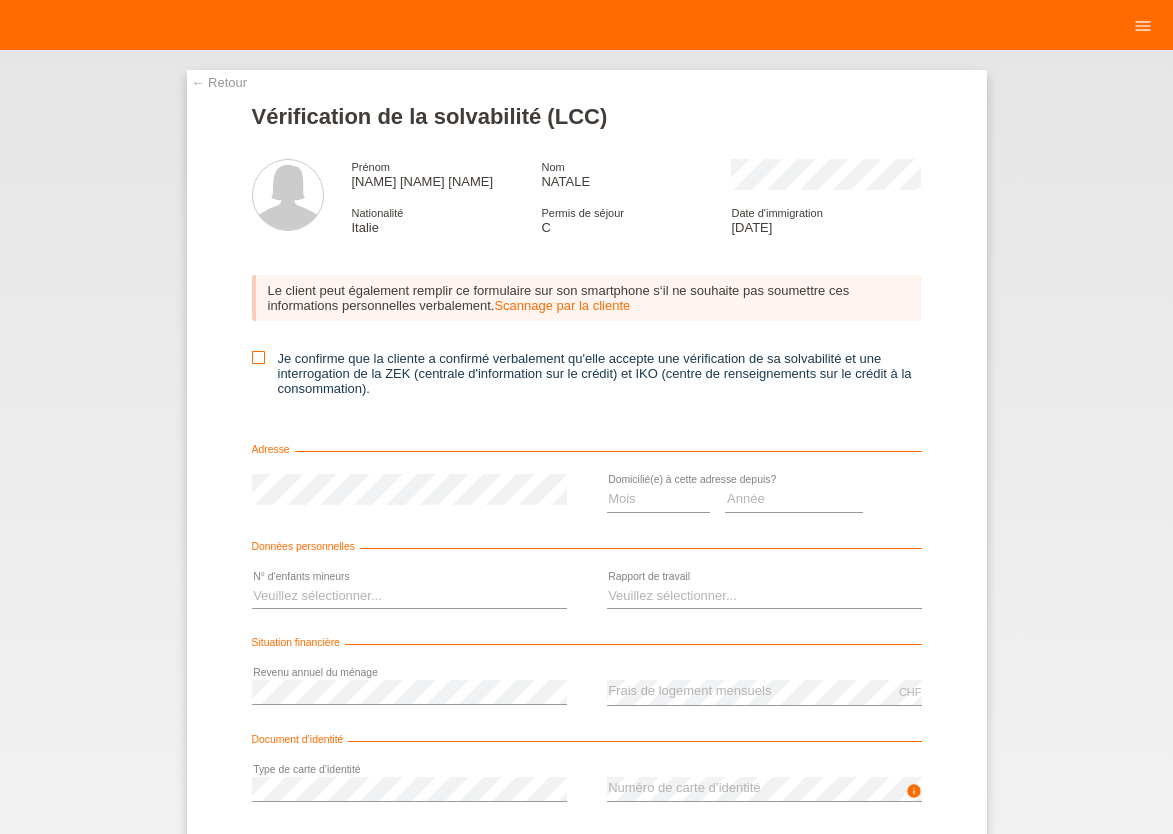 click at bounding box center [258, 357] 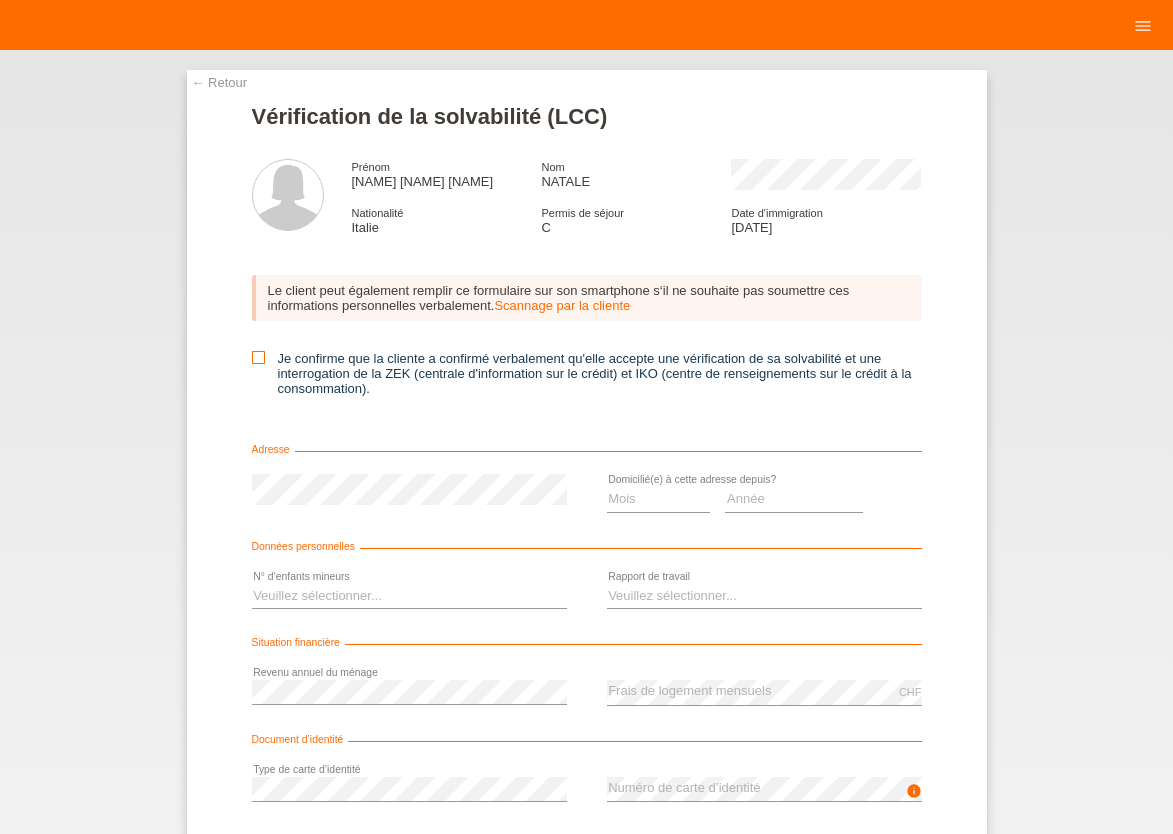 click on "Je confirme que la cliente a confirmé verbalement qu'elle accepte une vérification de sa solvabilité et une interrogation de la ZEK (centrale d'information sur le crédit) et IKO (centre de renseignements sur le crédit à la consommation)." at bounding box center [258, 357] 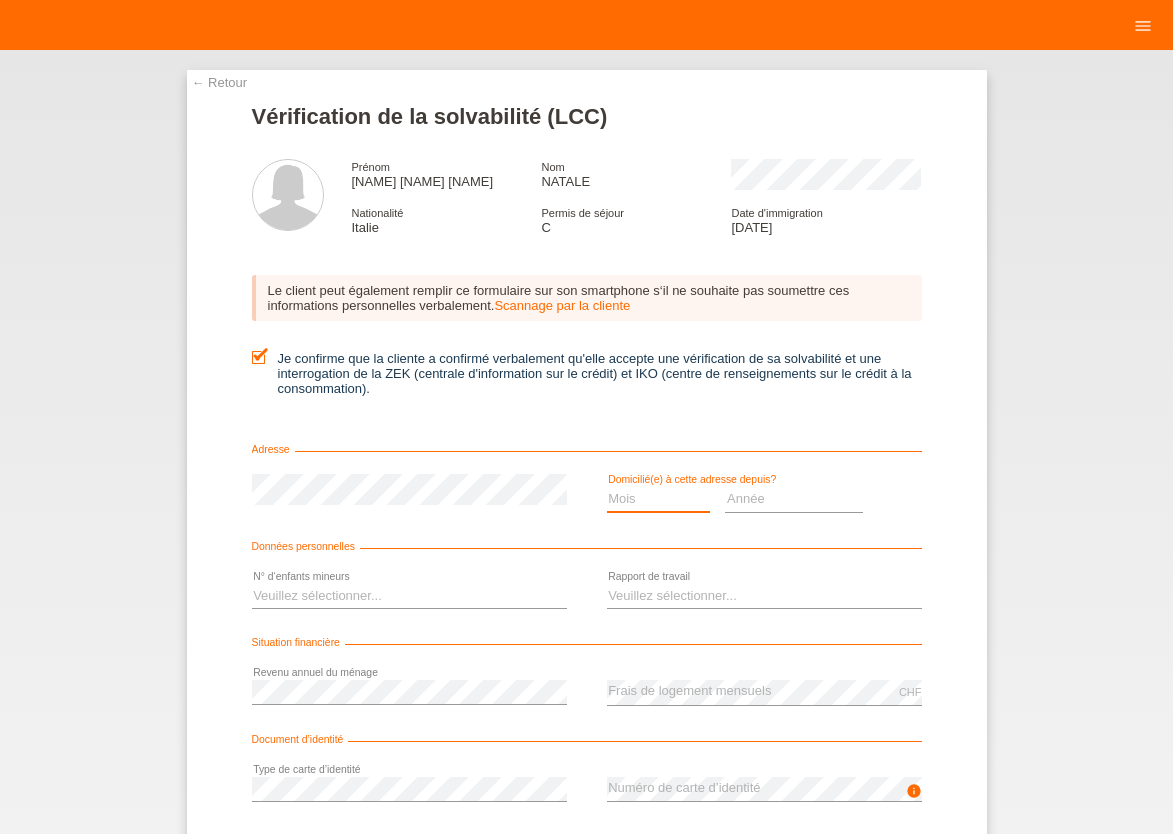 click on "Mois
01
02
03
04
05
06
07
08
09
10" at bounding box center (659, 499) 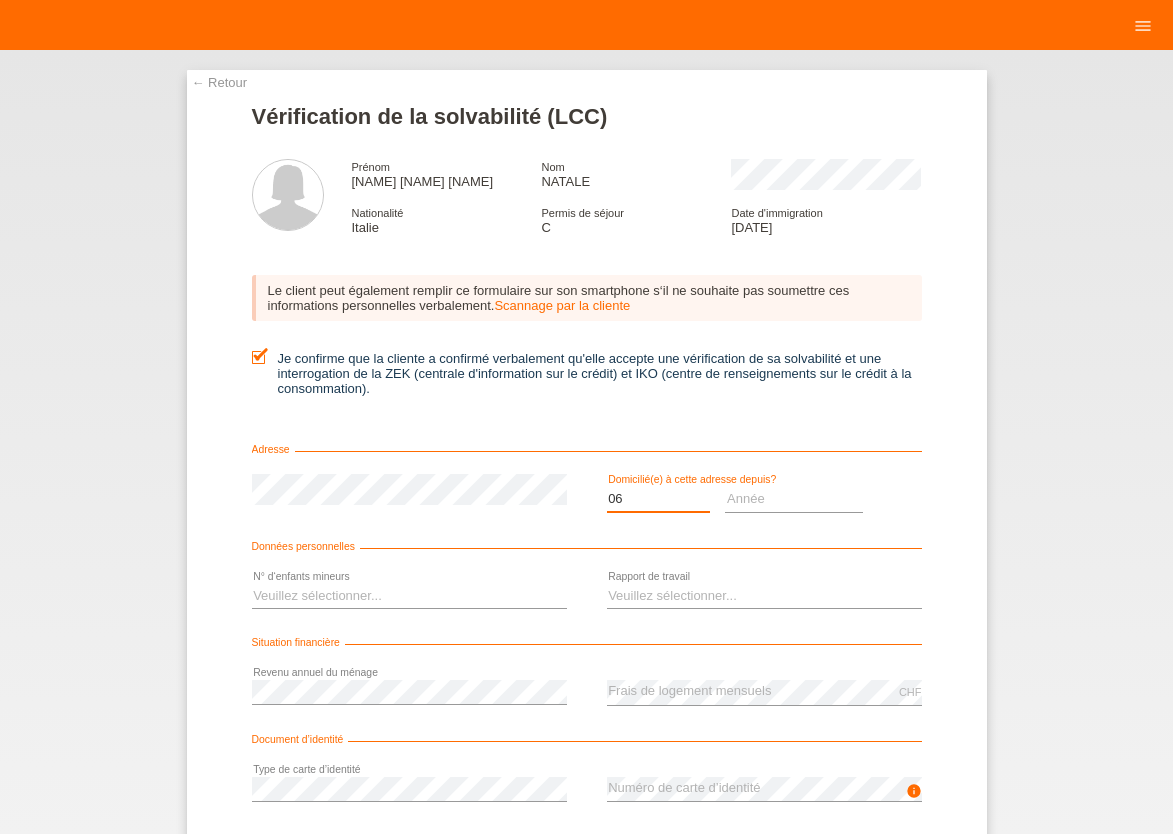 click on "06" at bounding box center [0, 0] 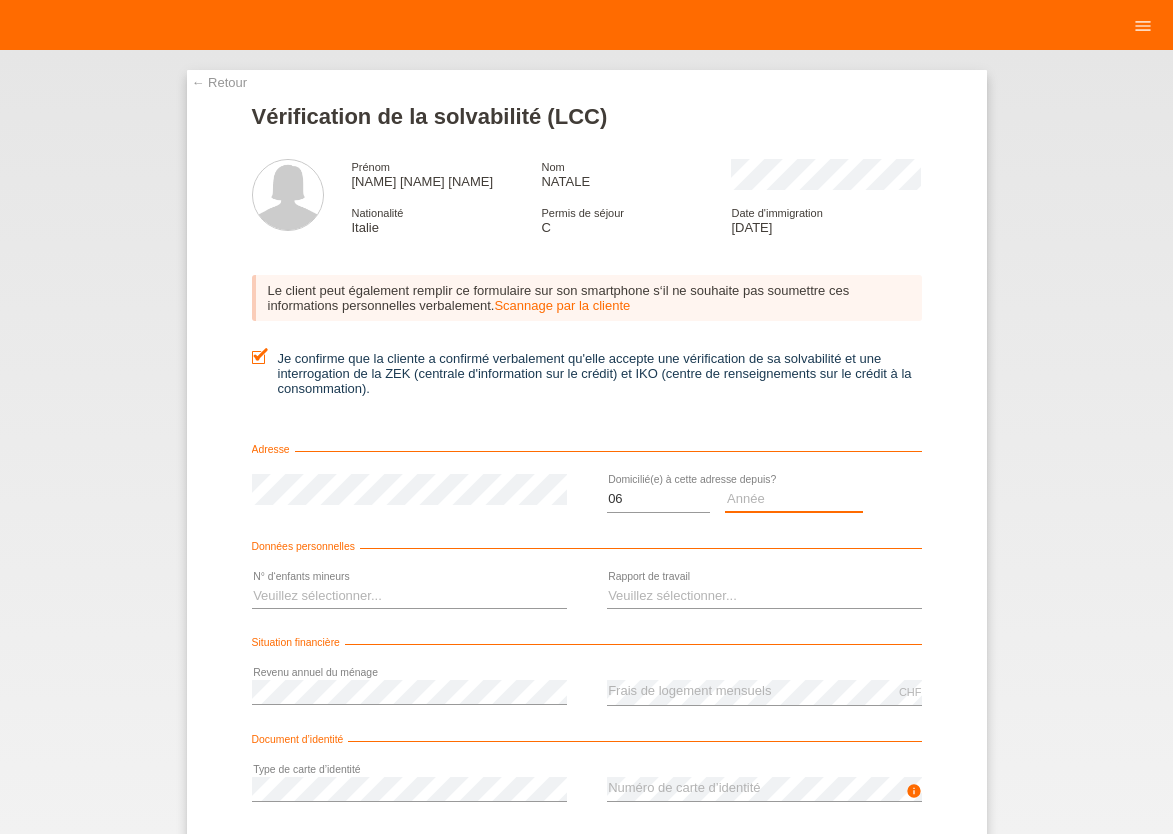 click on "Année
2025
2024
2023
2022
2021
2020
2019
2018
2017
2016 2015 2014 2013 2012 2011 2010 2009 2008 2007 2006 2005 2004 2003" at bounding box center (794, 499) 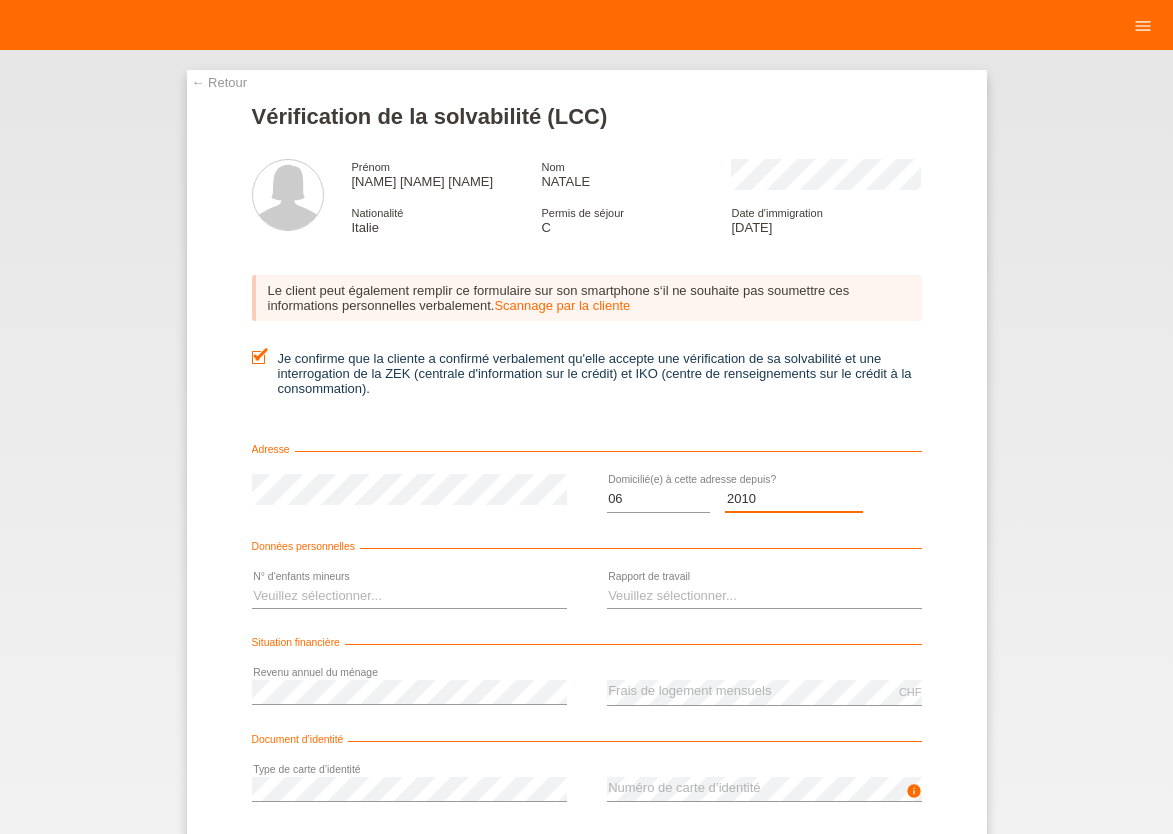 click on "2010" at bounding box center (0, 0) 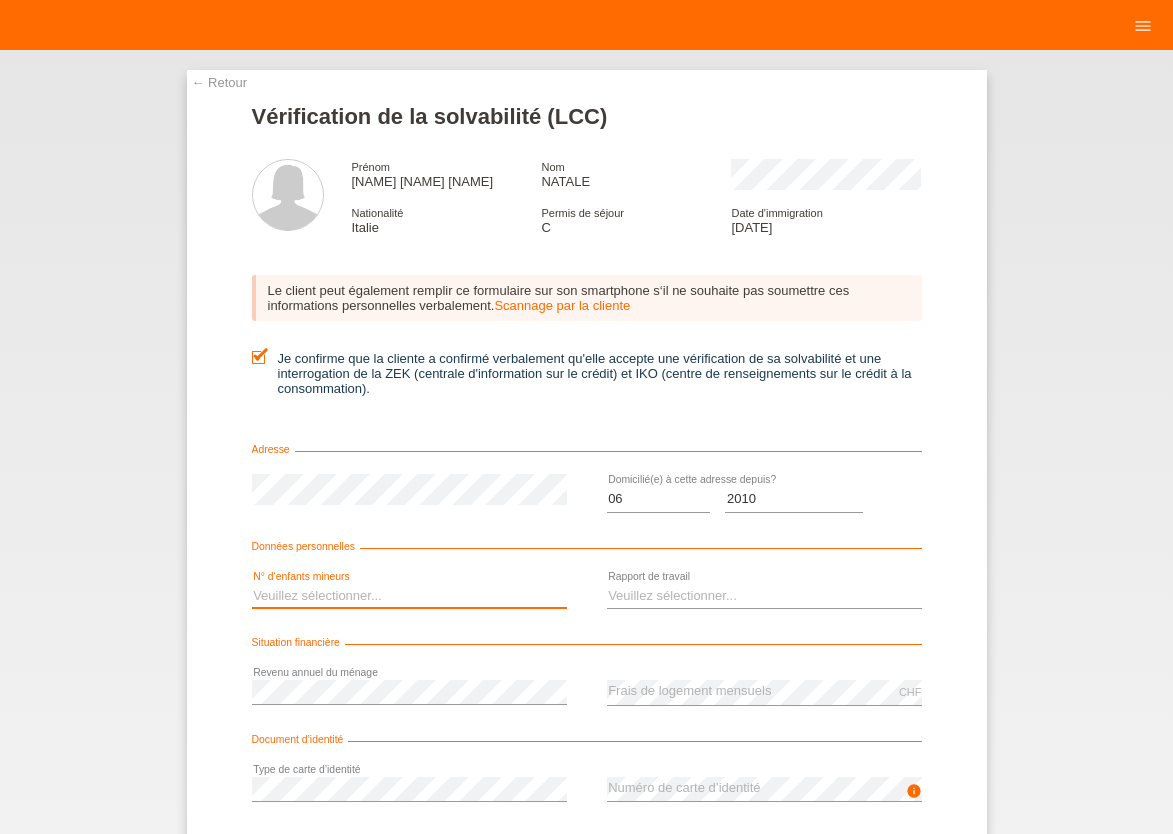 click on "Veuillez sélectionner...
0
1
2
3
4
5
6
7
8
9" at bounding box center (409, 596) 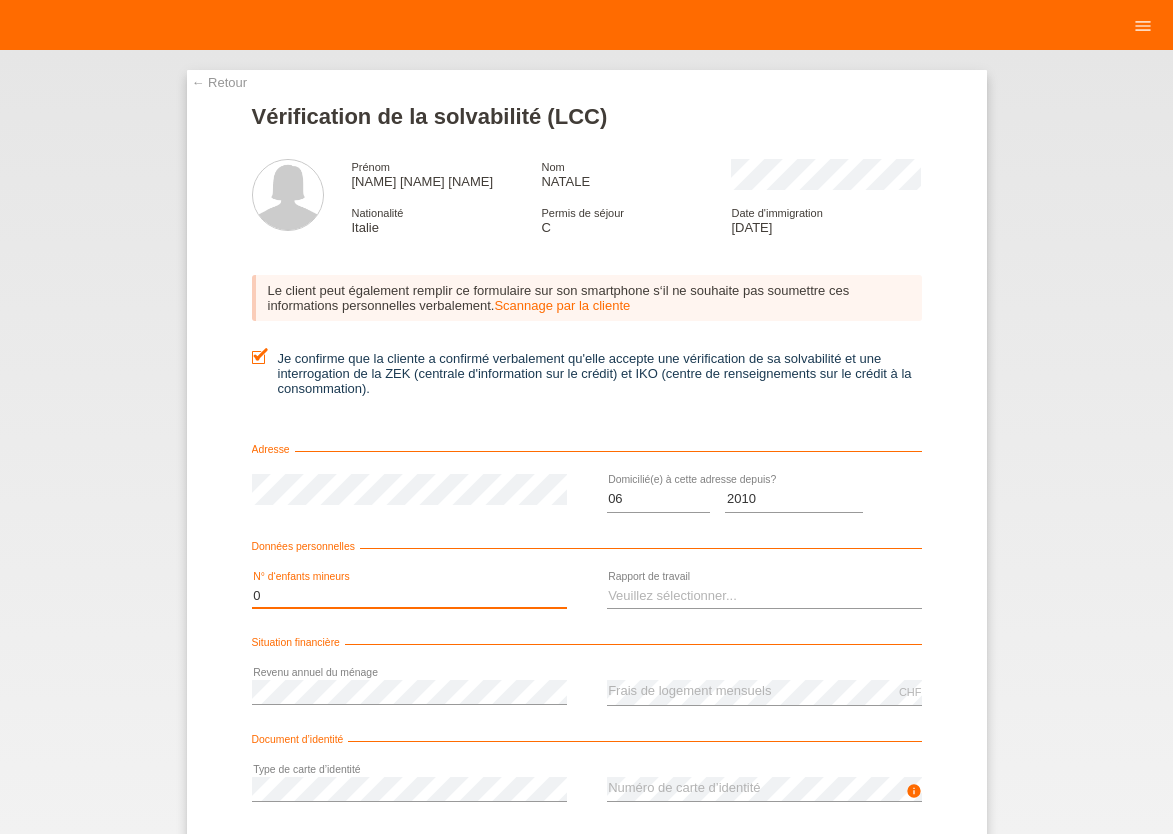 click on "0" at bounding box center (0, 0) 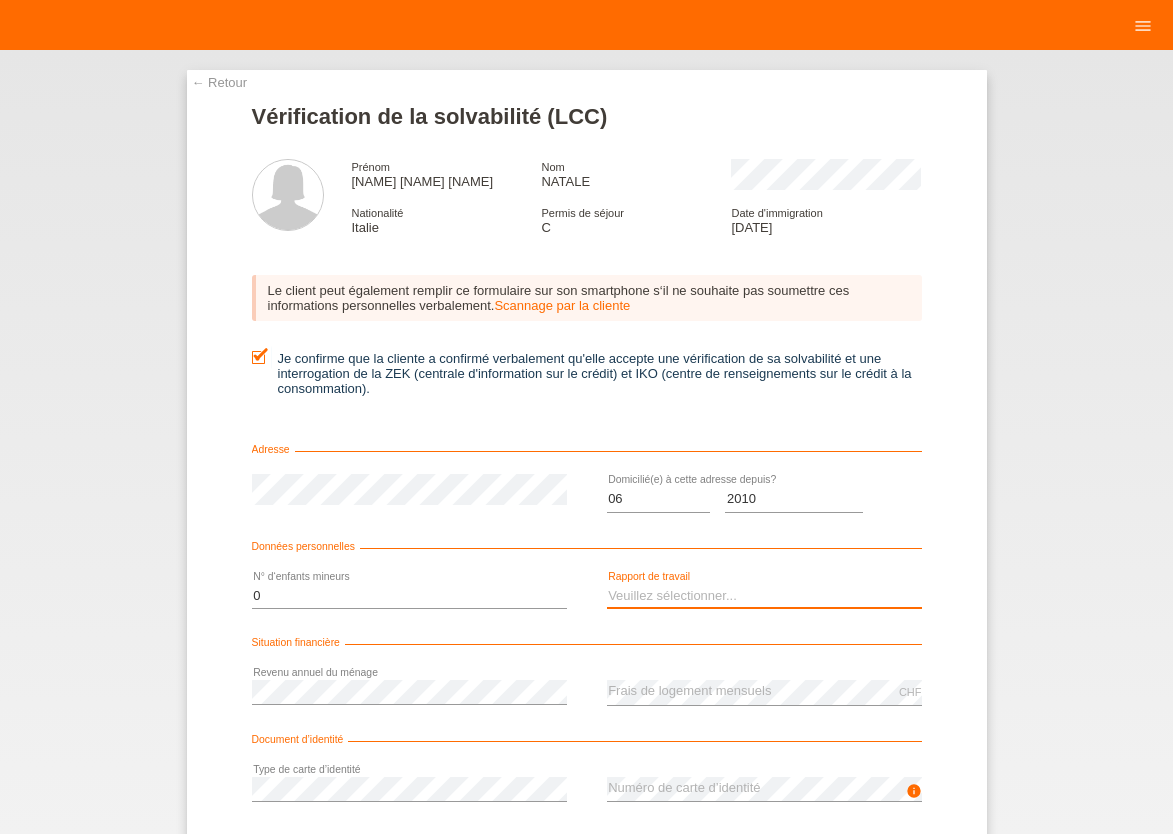 click on "Veuillez sélectionner...
A durée indéterminée
A durée déterminée
Apprenti/étudiant
Retraité(e)
Sans activité lucrative
Femme/homme au foyer
Indépendant(e)" at bounding box center (764, 596) 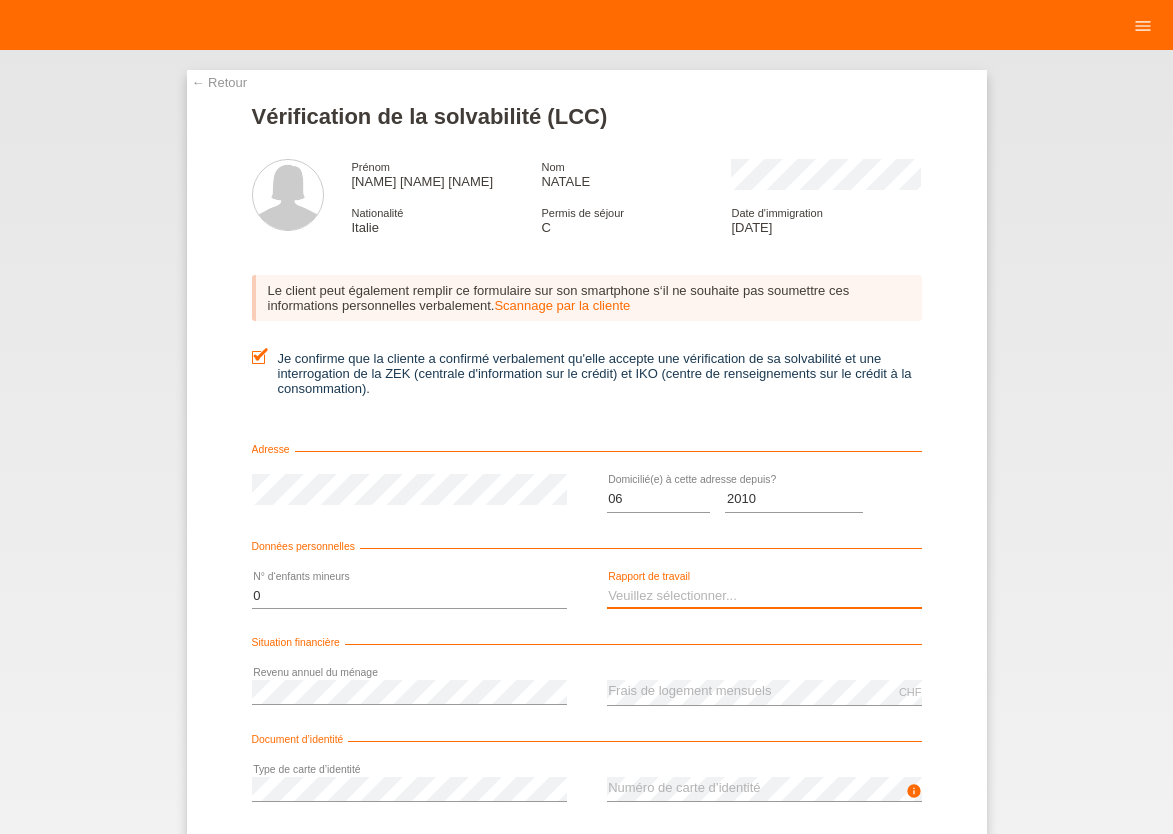 select on "UNLIMITED" 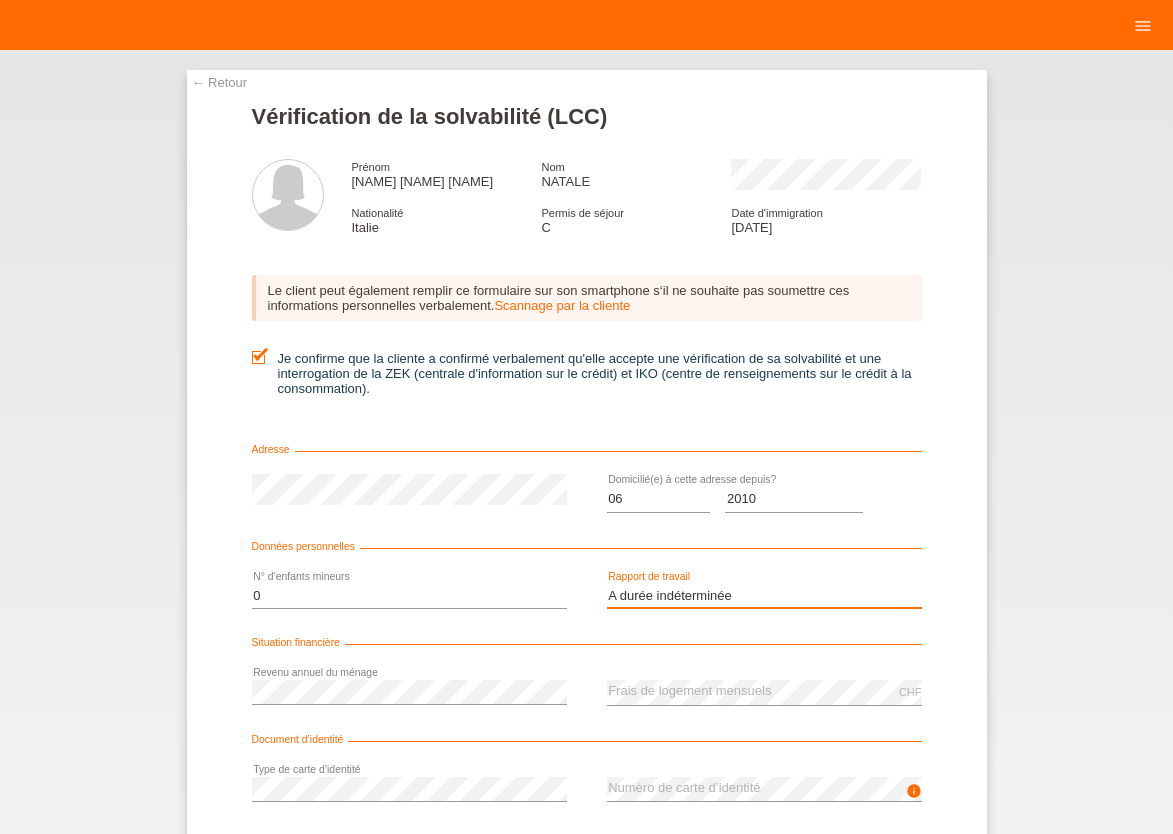 click on "A durée indéterminée" at bounding box center (0, 0) 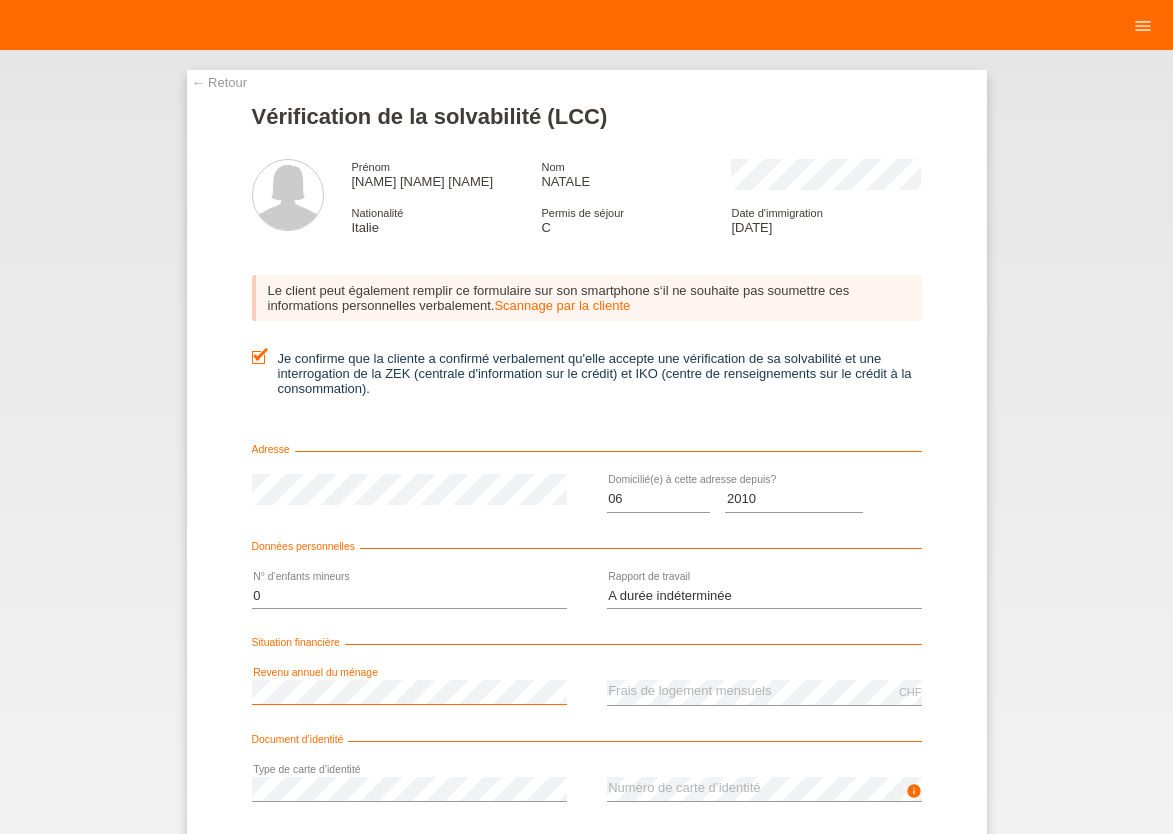 scroll, scrollTop: 0, scrollLeft: 0, axis: both 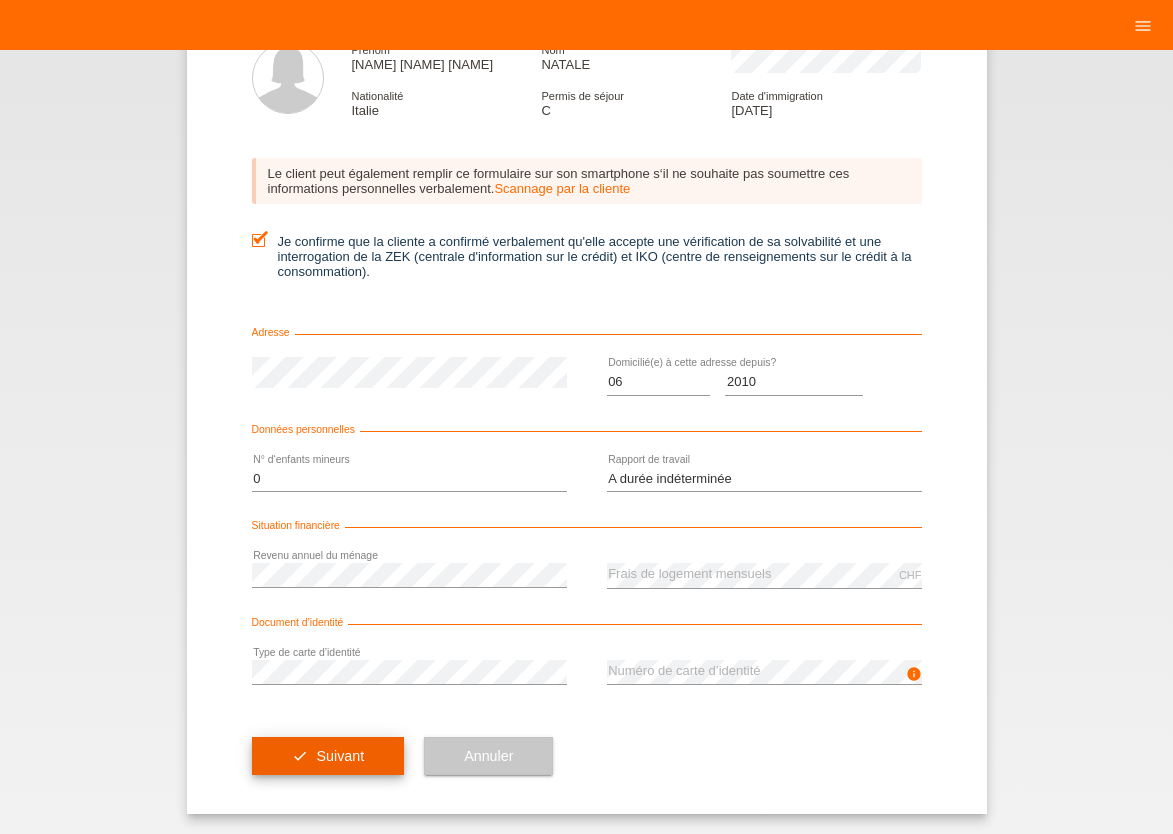 click on "Suivant" at bounding box center [340, 756] 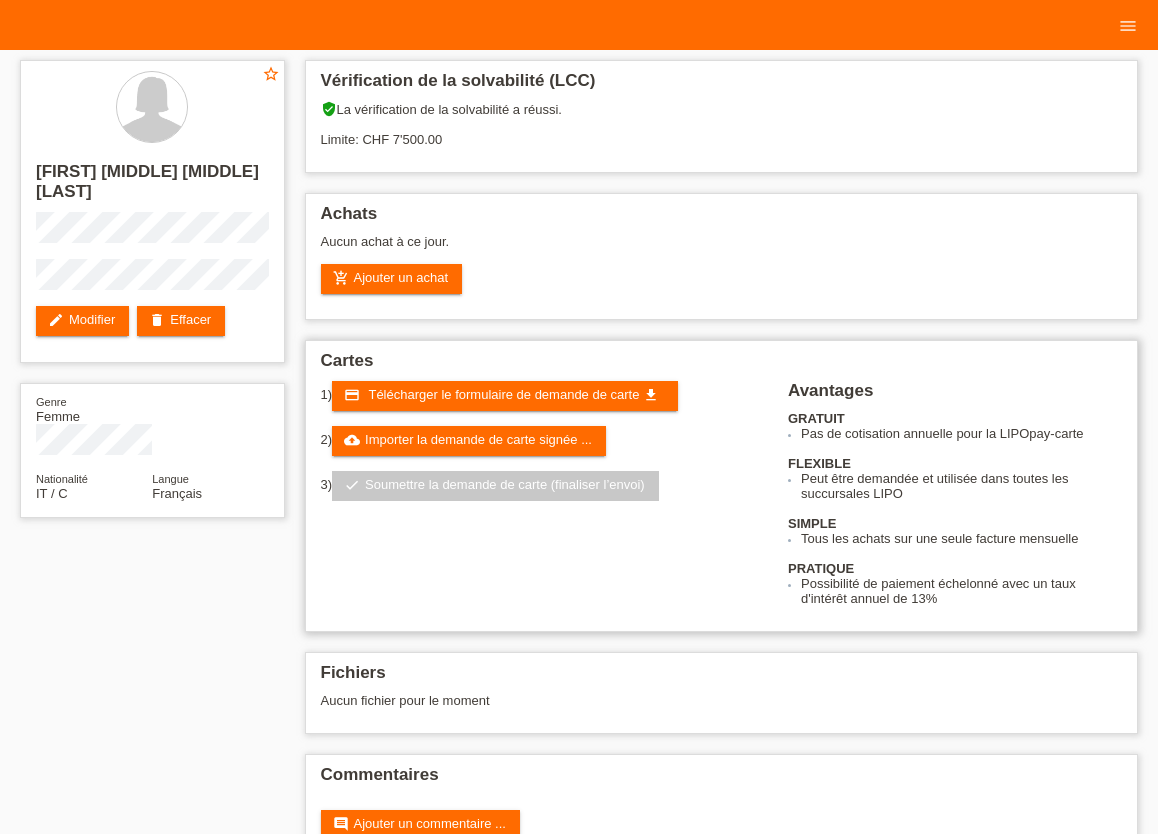 scroll, scrollTop: 0, scrollLeft: 0, axis: both 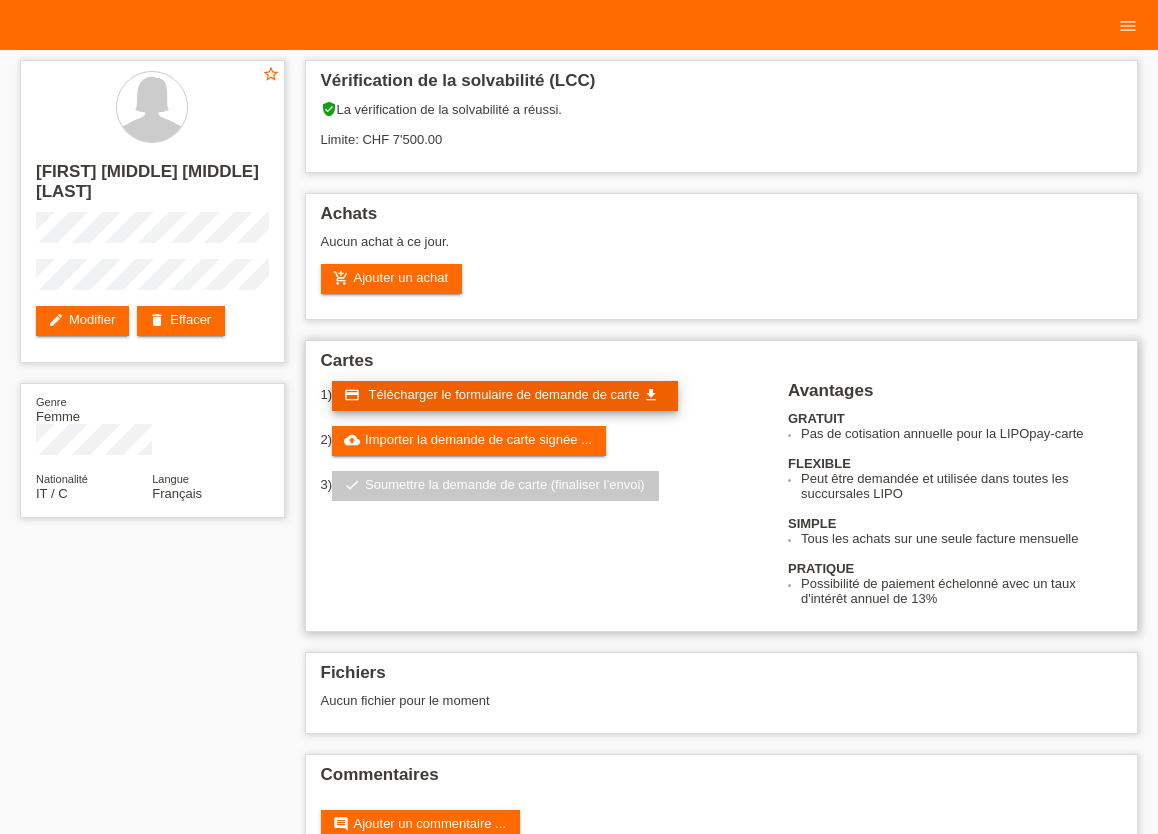 click on "Télécharger le formulaire de demande de carte" at bounding box center [503, 394] 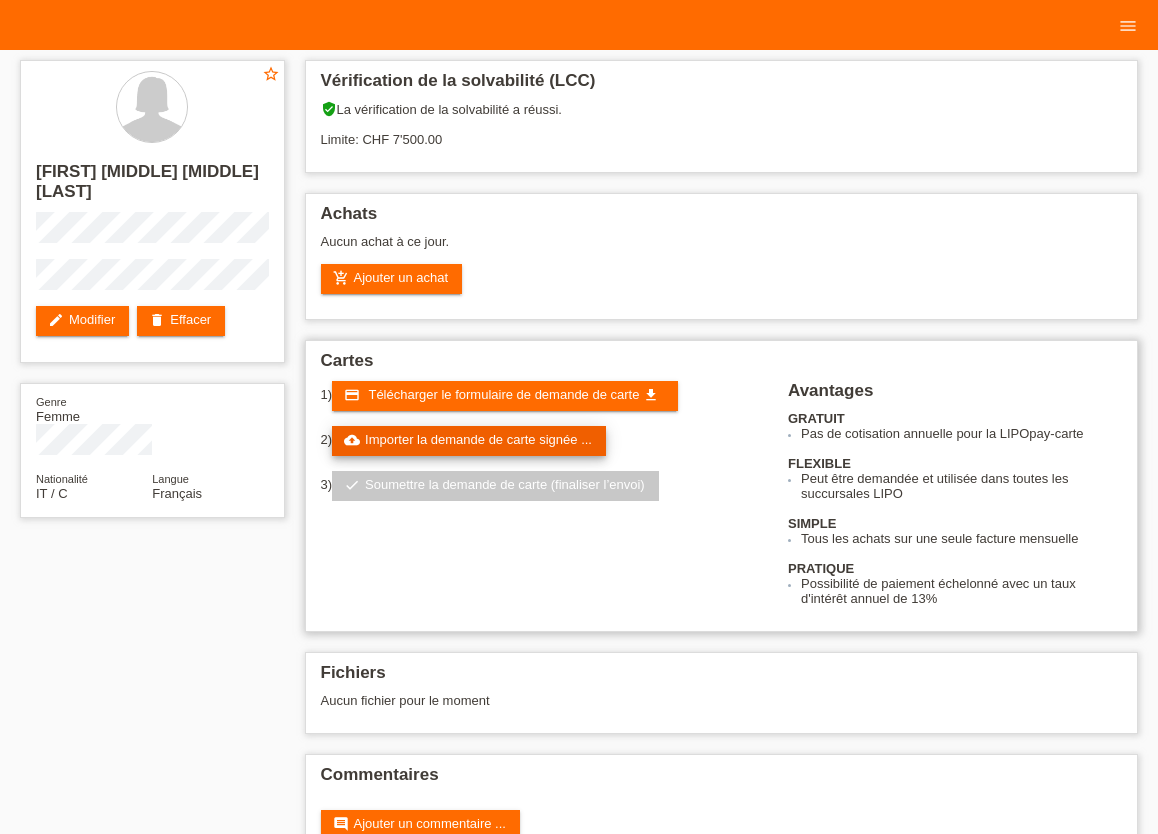 click on "cloud_upload  Importer la demande de carte signée ..." at bounding box center (469, 441) 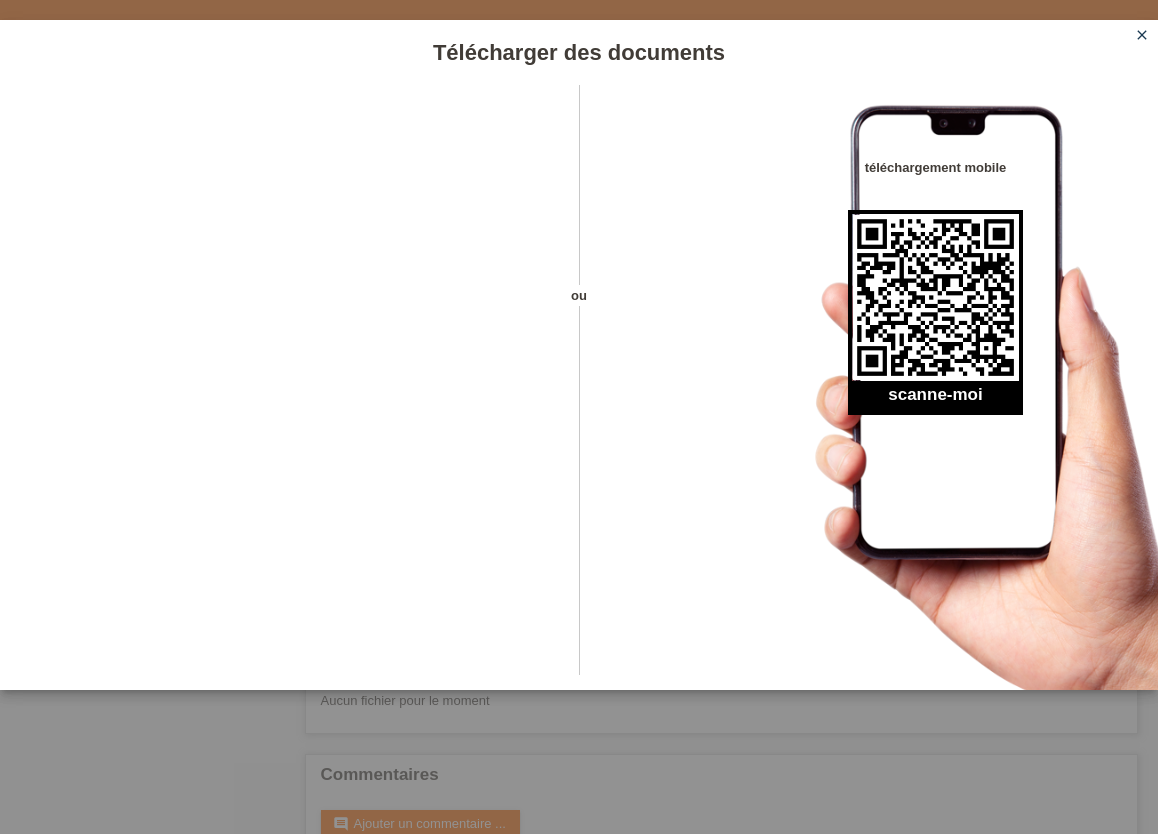 click on "close" at bounding box center (1142, 35) 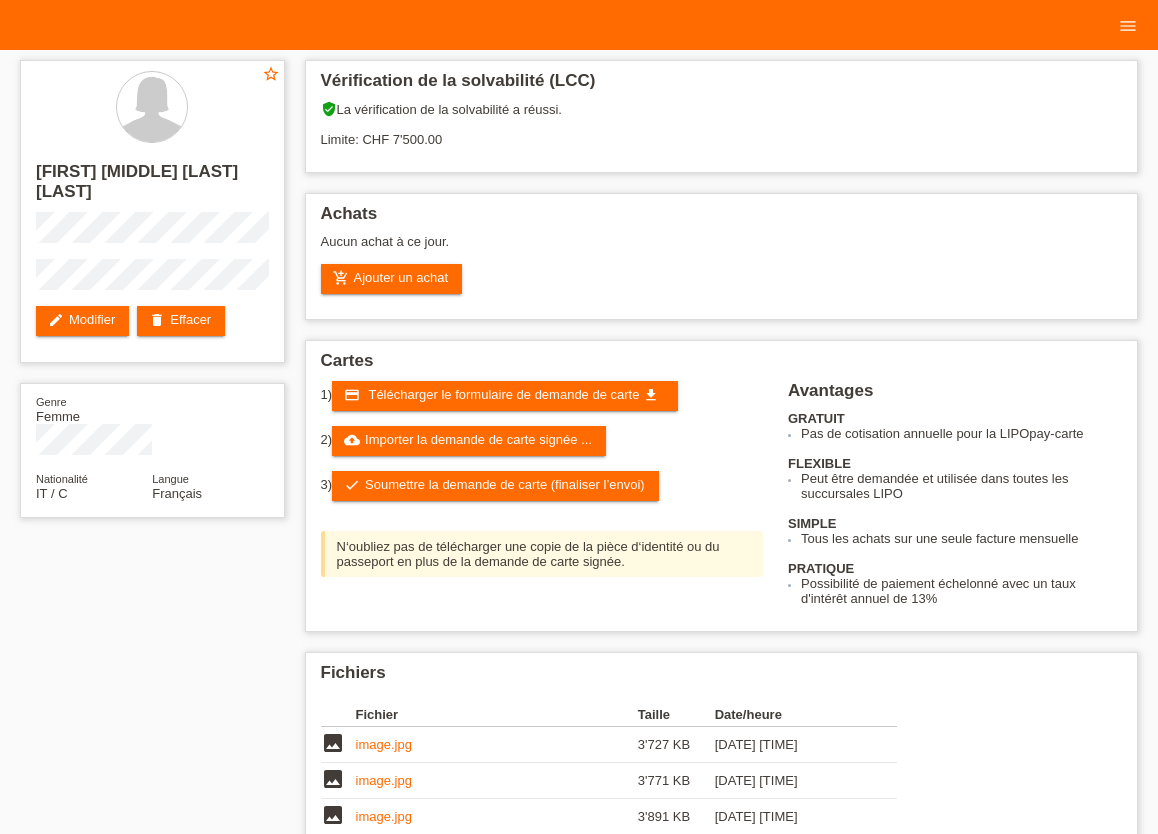 scroll, scrollTop: 0, scrollLeft: 0, axis: both 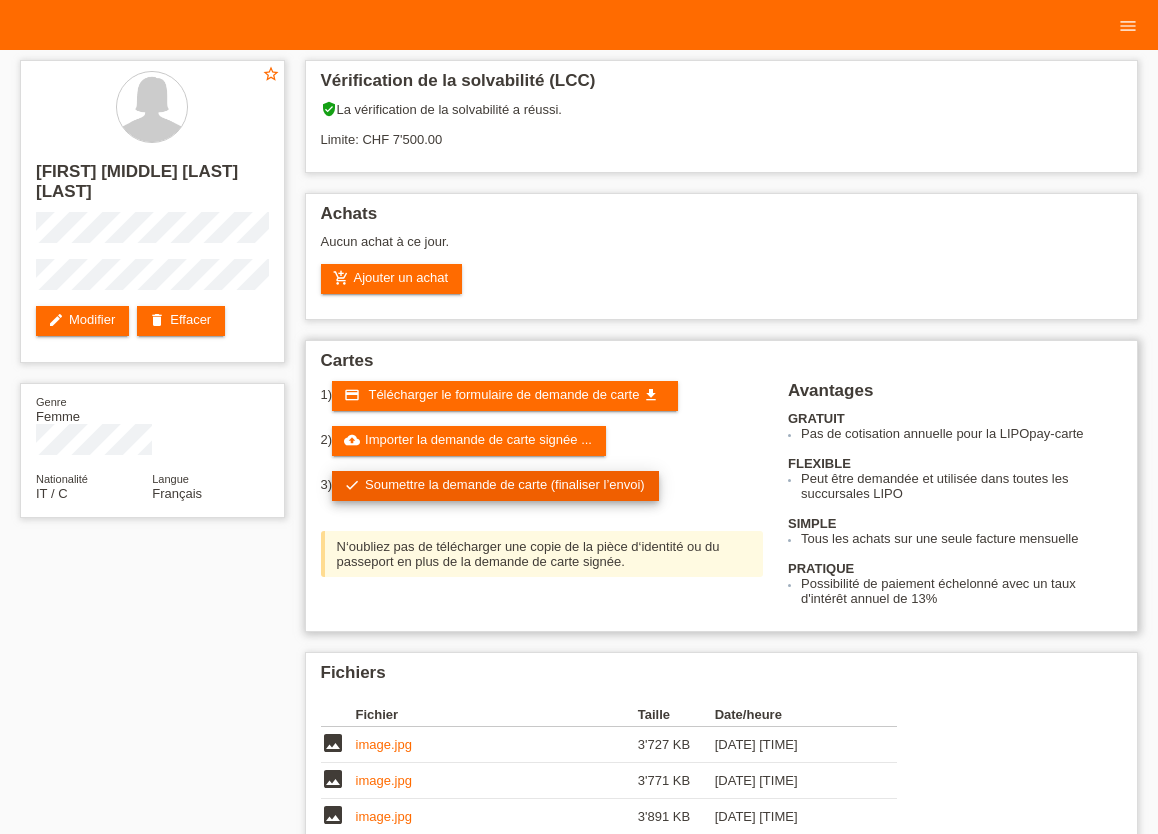 click on "check  Soumettre la demande de carte (finaliser l’envoi)" at bounding box center [495, 486] 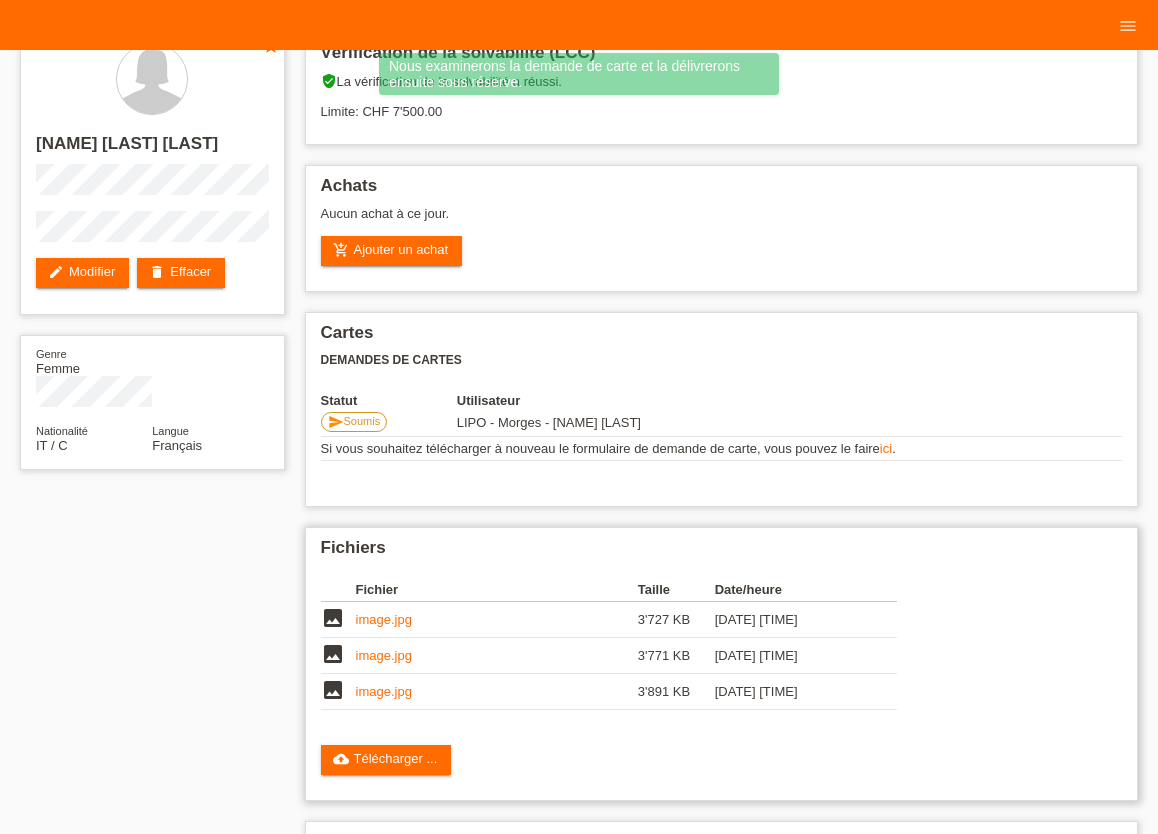 scroll, scrollTop: 0, scrollLeft: 0, axis: both 